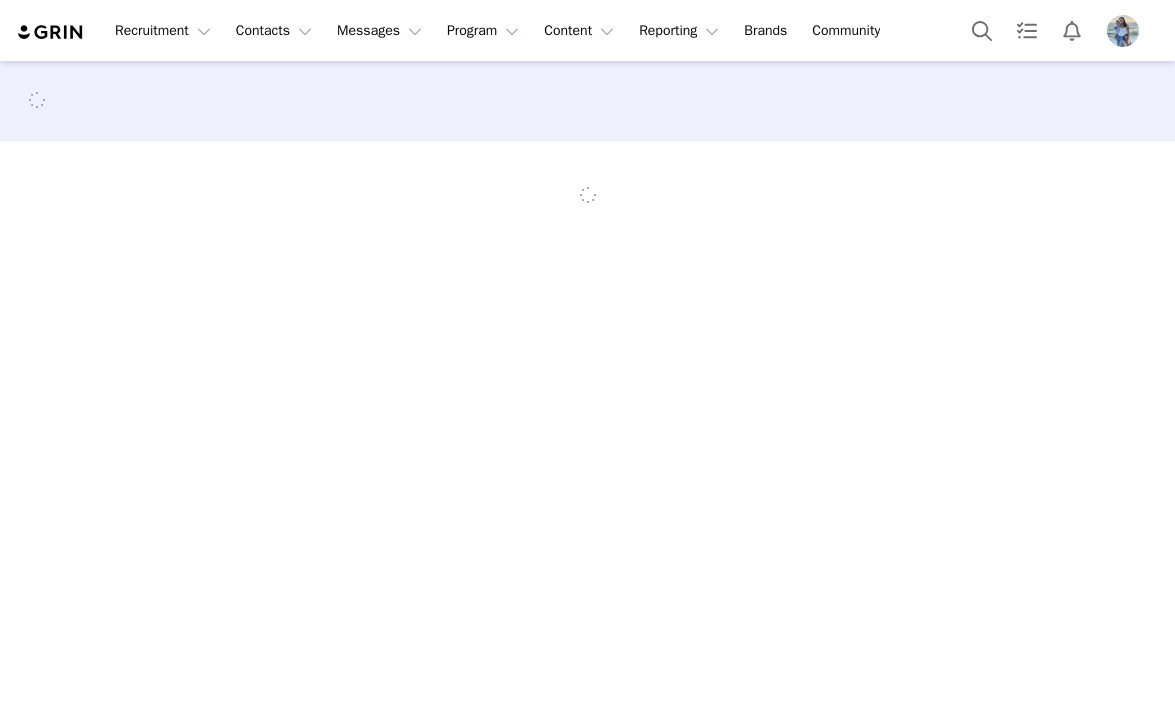 scroll, scrollTop: 0, scrollLeft: 0, axis: both 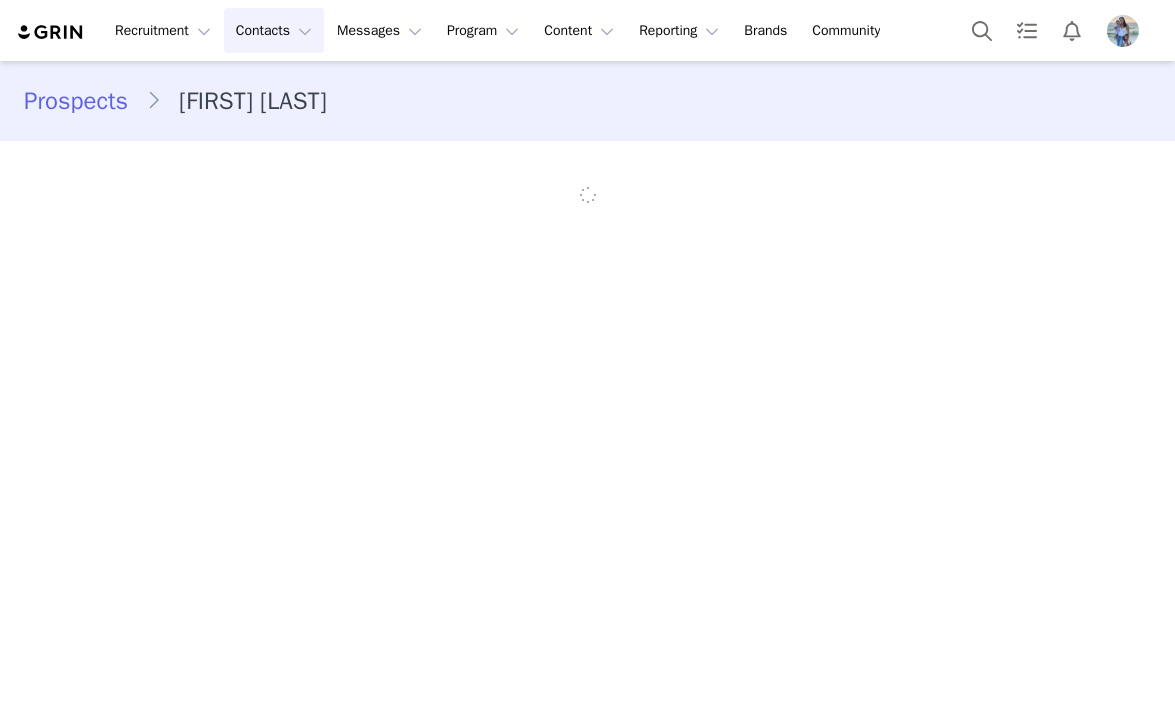 click on "Contacts Contacts" at bounding box center [274, 30] 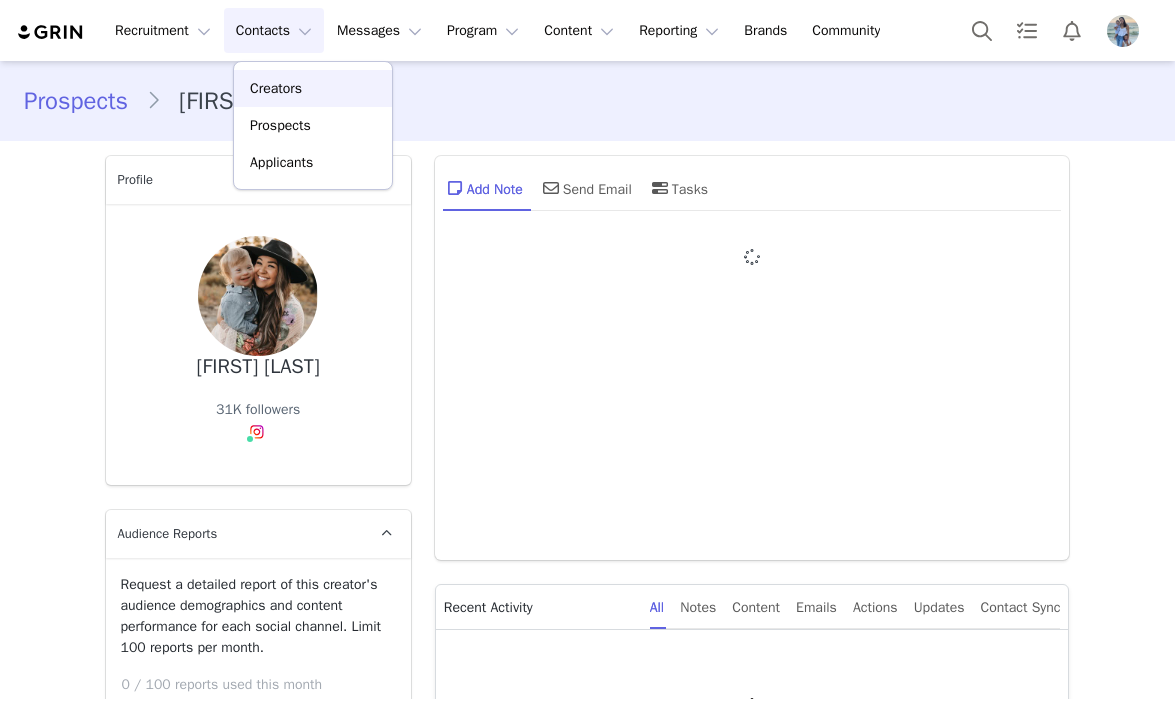 type on "+1 (United States)" 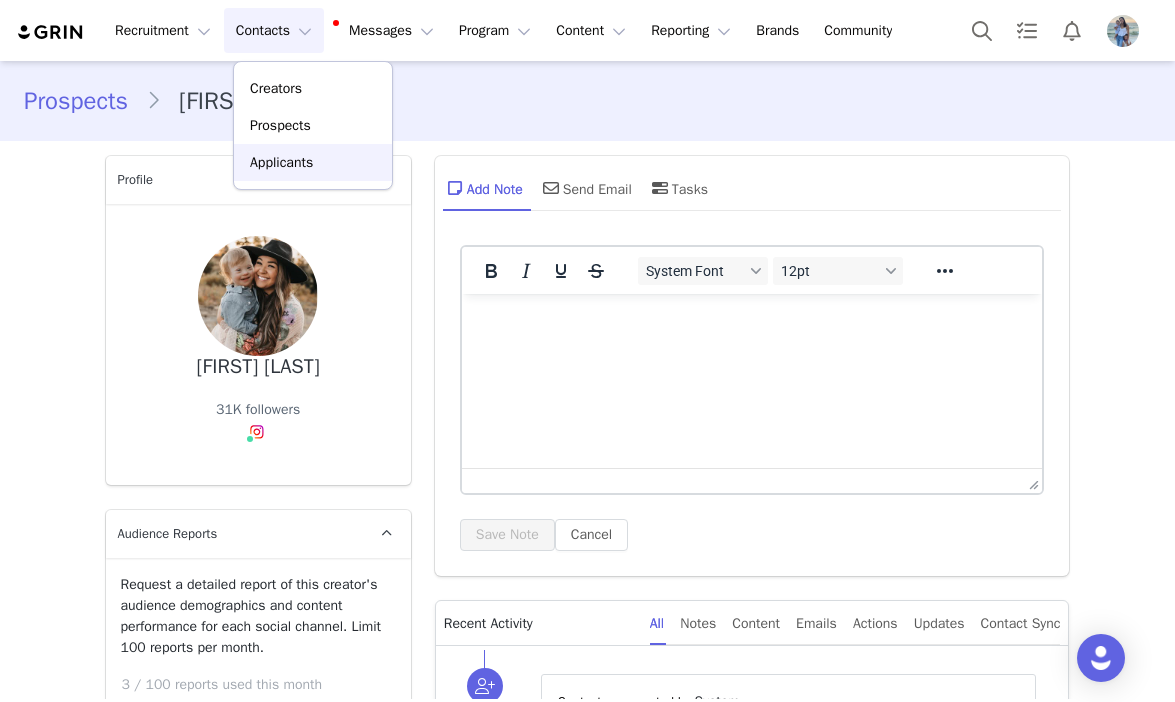 scroll, scrollTop: 0, scrollLeft: 0, axis: both 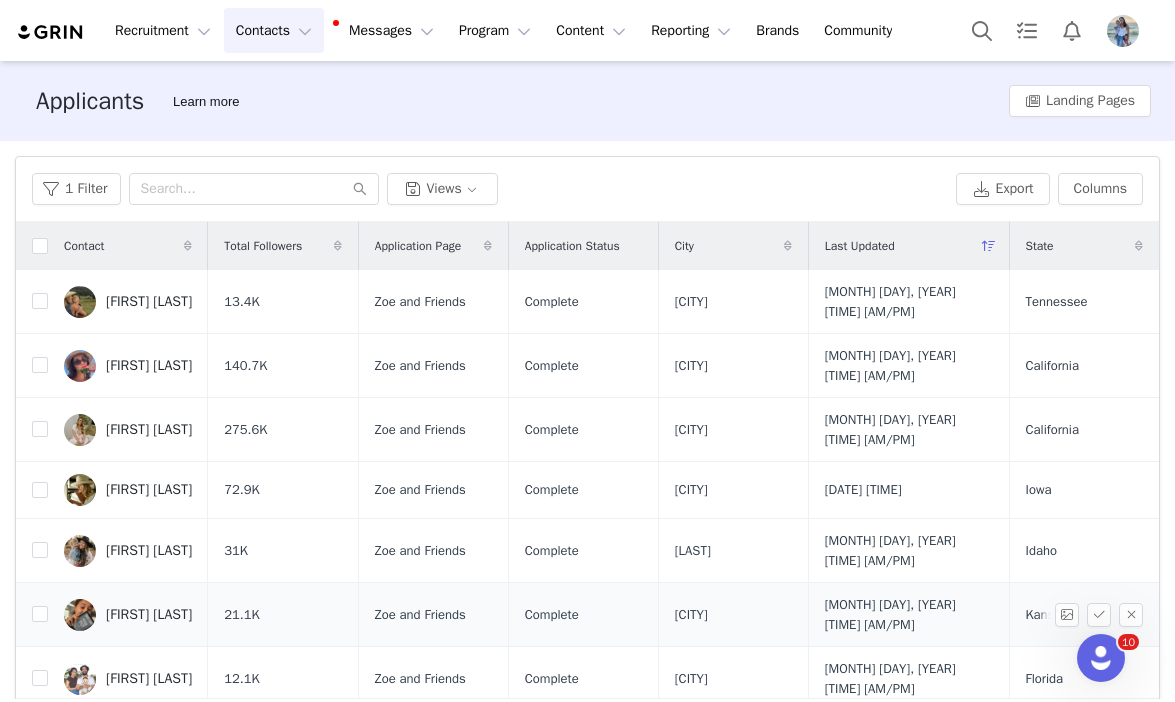 click on "[FIRST] [LAST]" at bounding box center (149, 615) 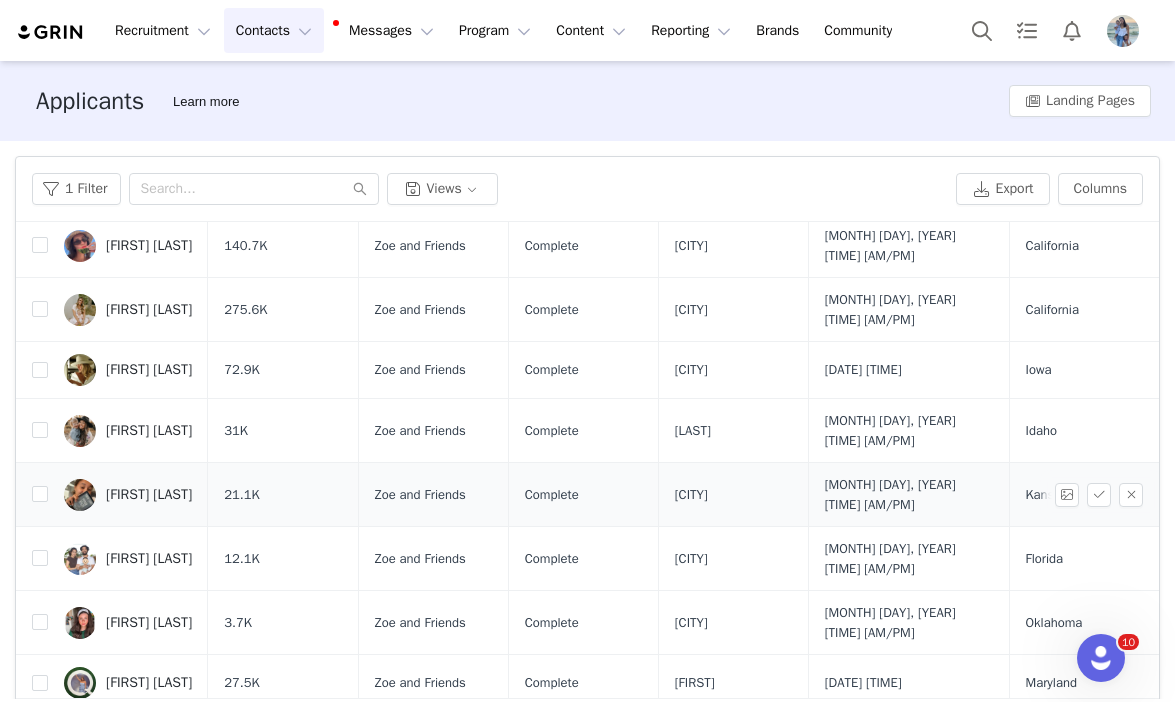 scroll, scrollTop: 149, scrollLeft: 0, axis: vertical 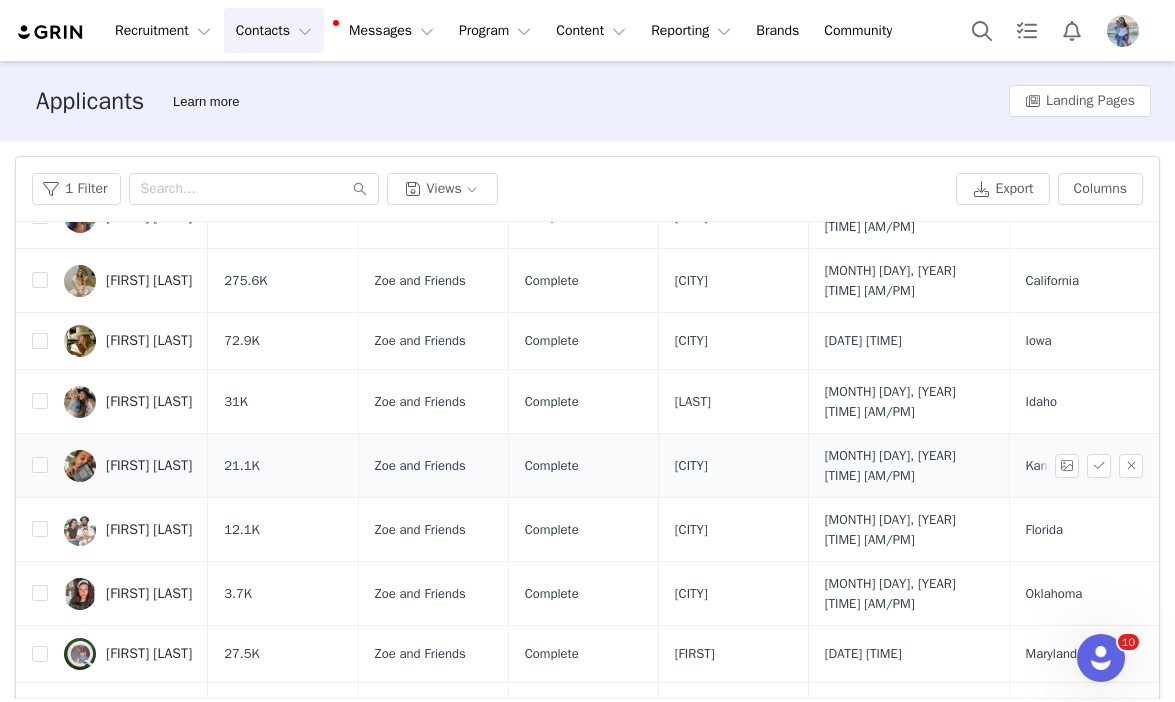 click on "[FIRST] [LAST]" at bounding box center (128, 466) 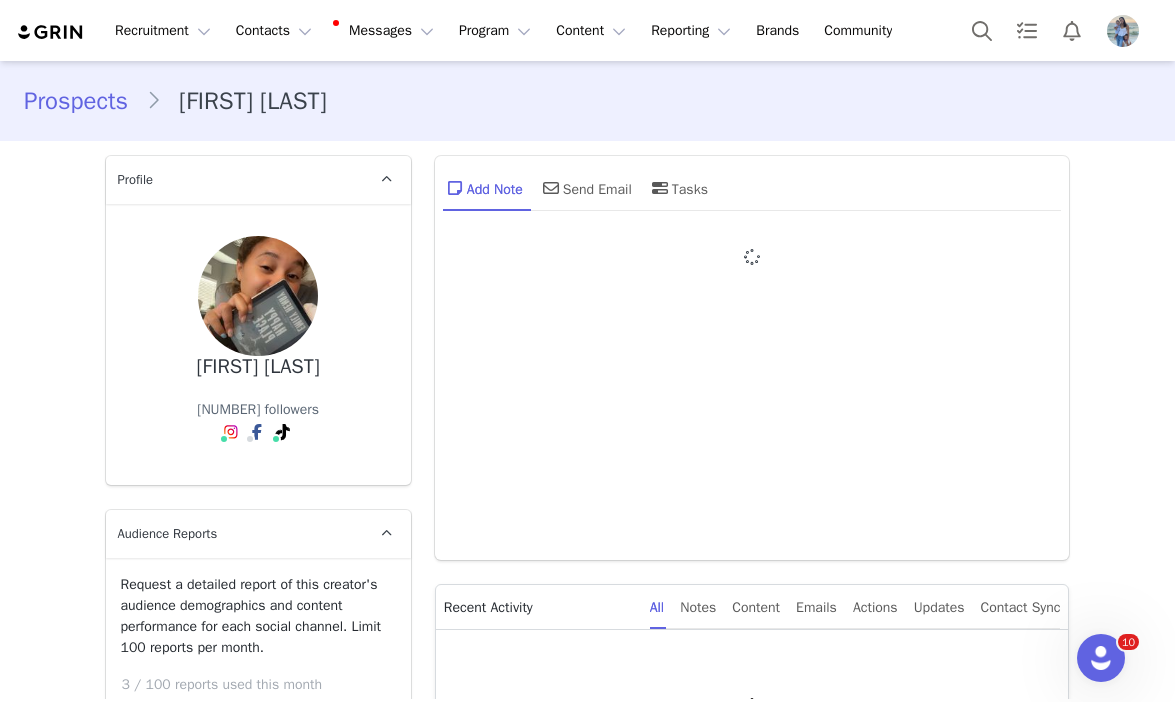 type on "+1 (United States)" 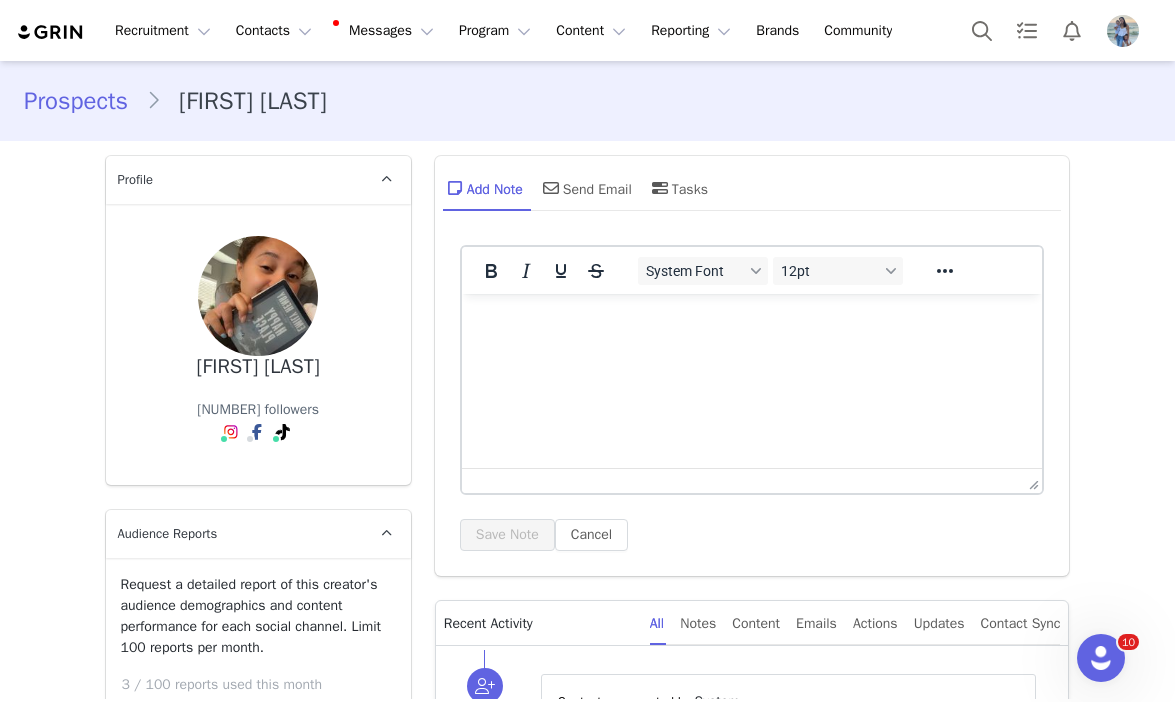 scroll, scrollTop: 0, scrollLeft: 0, axis: both 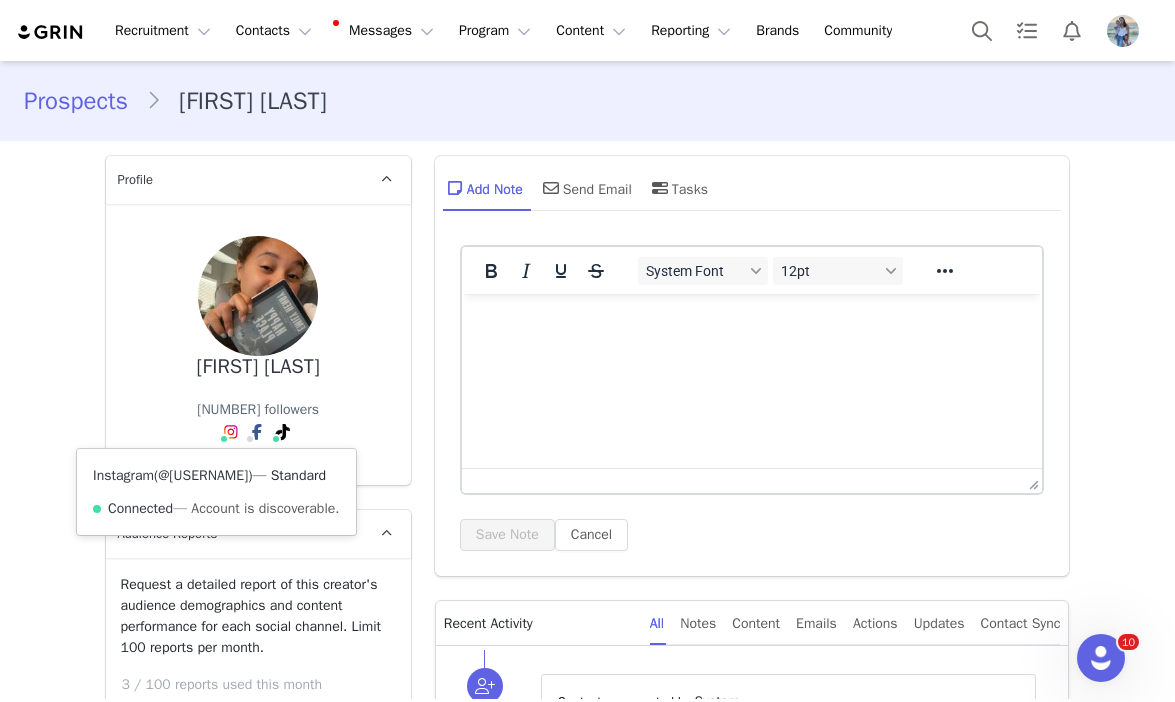 click on "@[USERNAME]" at bounding box center (203, 475) 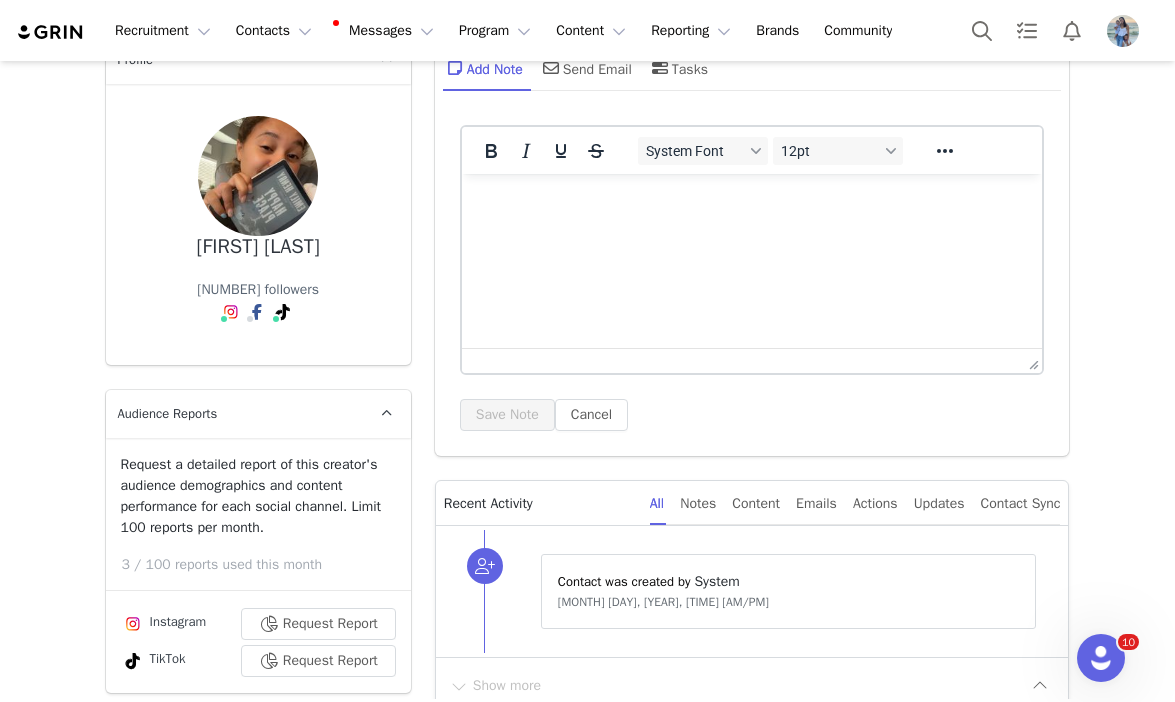 scroll, scrollTop: 0, scrollLeft: 0, axis: both 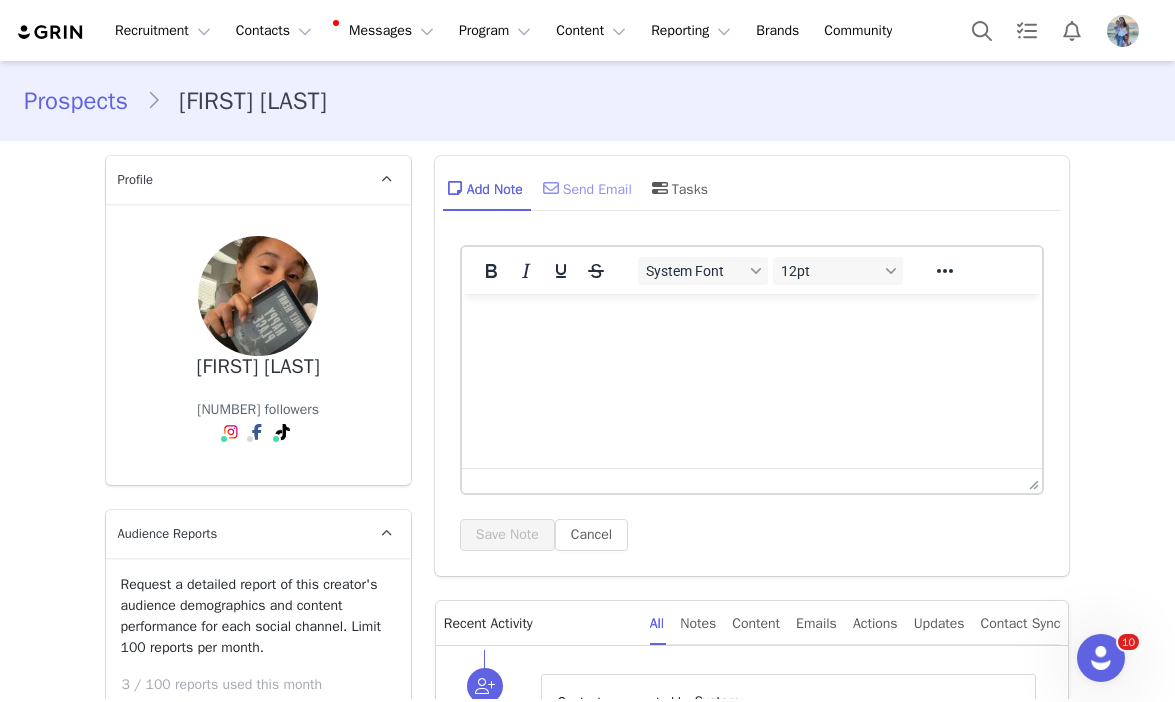 click on "Send Email" at bounding box center (585, 188) 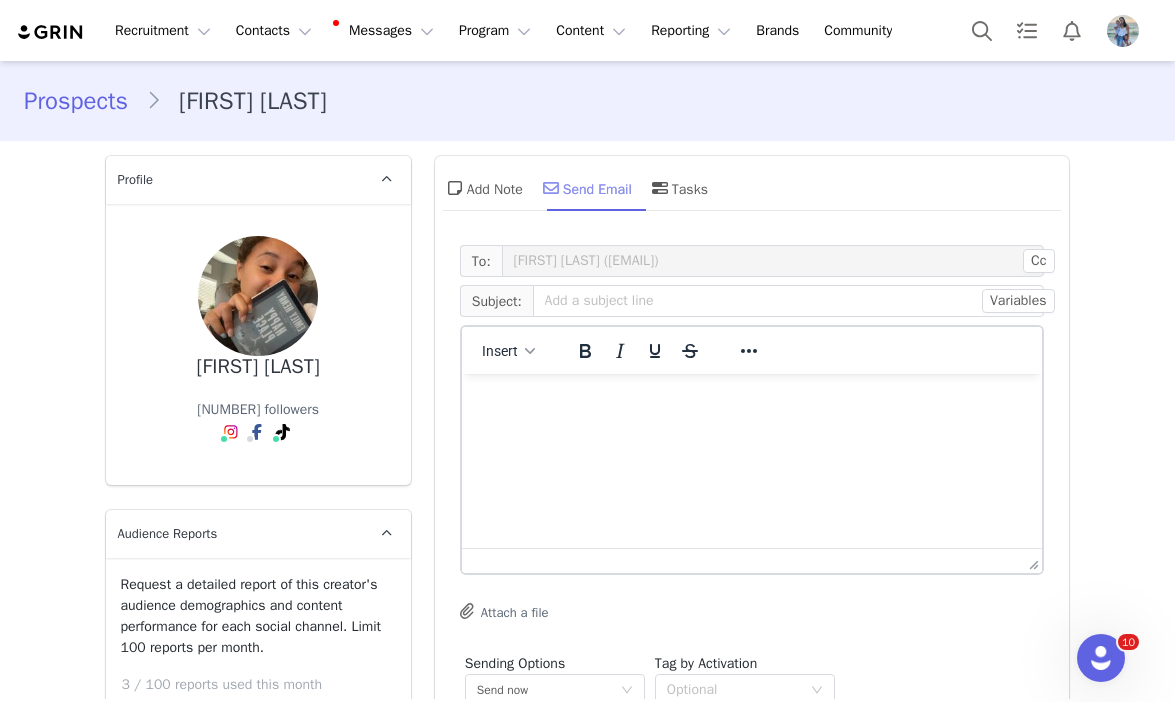 scroll, scrollTop: 0, scrollLeft: 0, axis: both 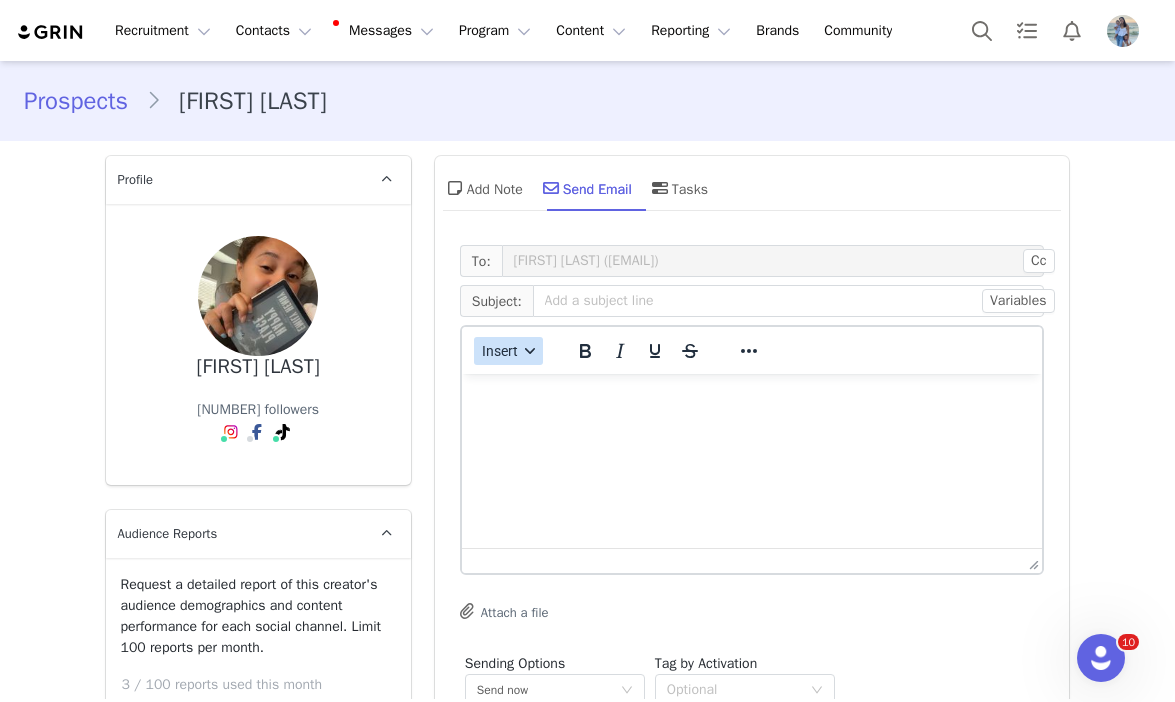 click on "Insert" at bounding box center [508, 351] 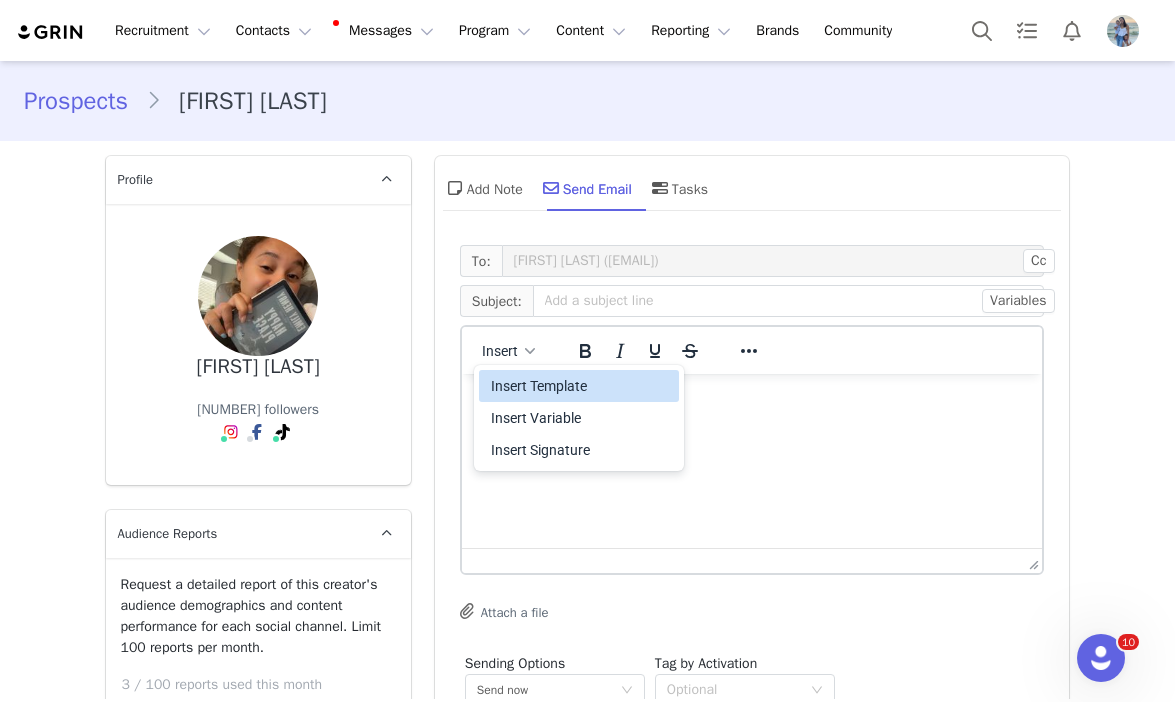 click on "Insert Template" at bounding box center (581, 386) 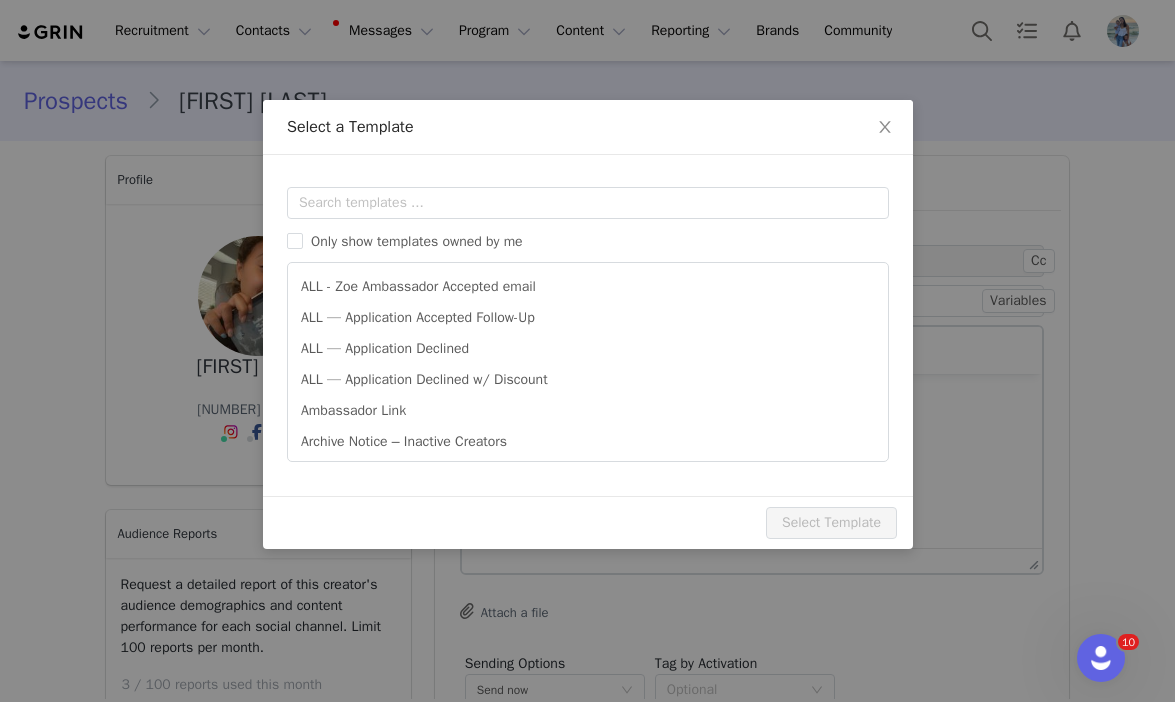 scroll, scrollTop: 0, scrollLeft: 0, axis: both 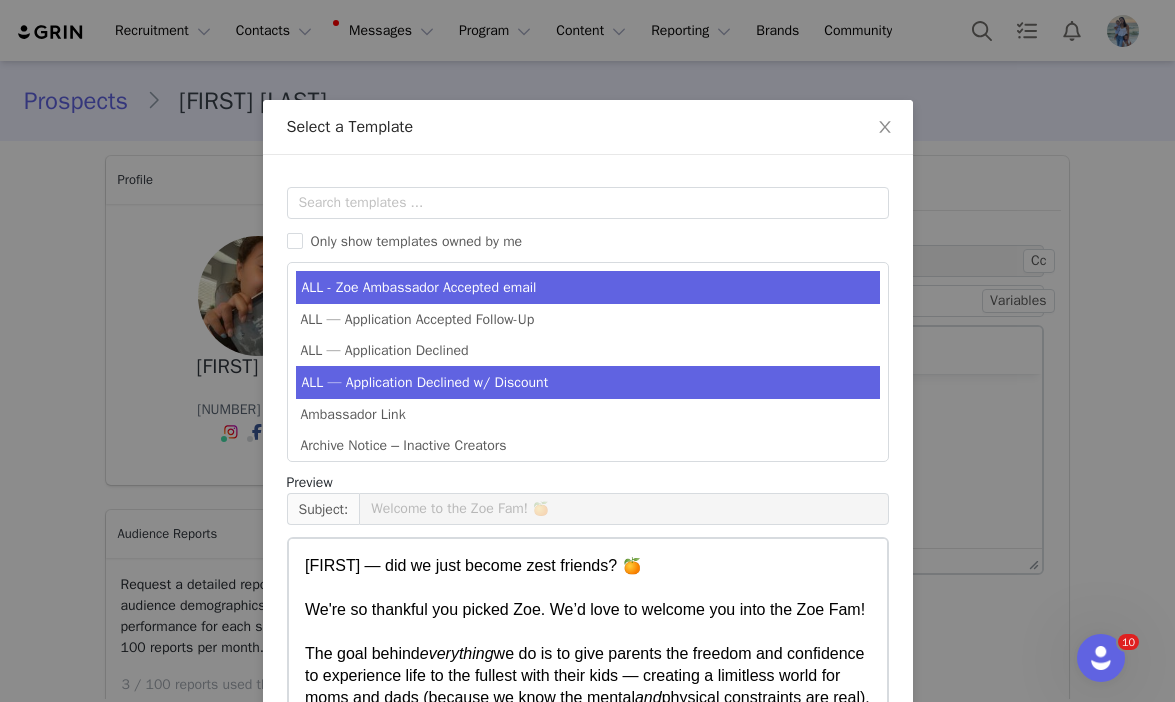 click on "ALL — Application Declined w/ Discount" at bounding box center [588, 382] 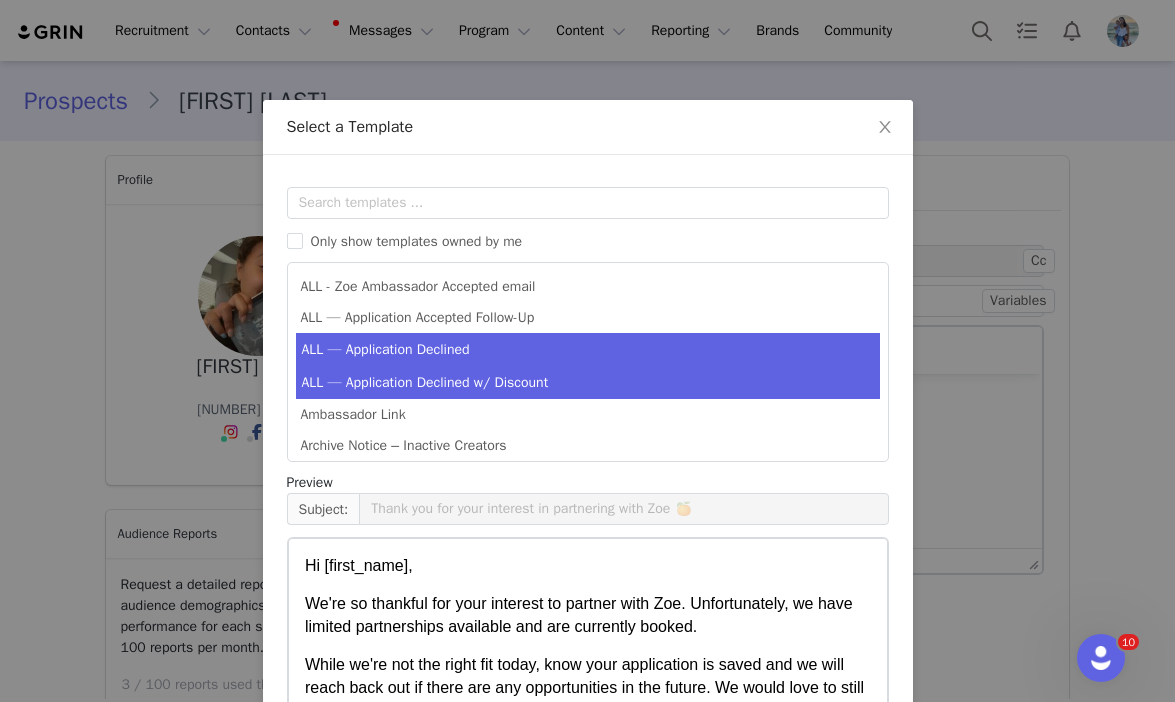 click on "ALL — Application Declined" at bounding box center [588, 349] 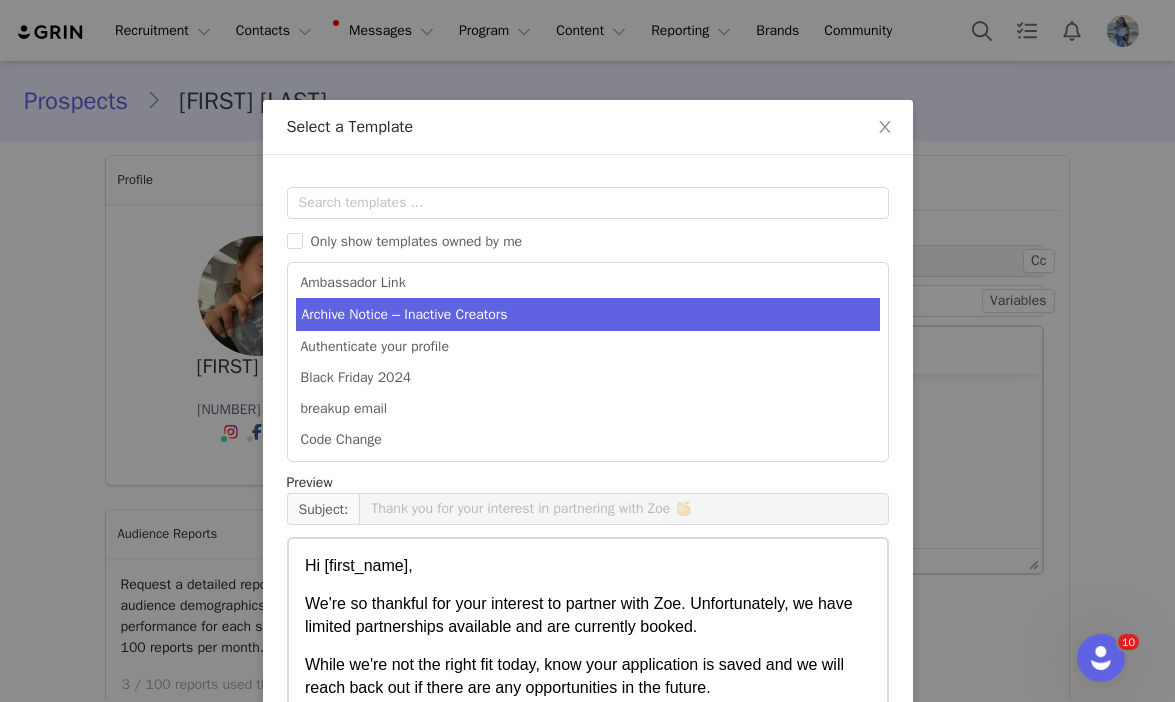 scroll, scrollTop: 132, scrollLeft: 0, axis: vertical 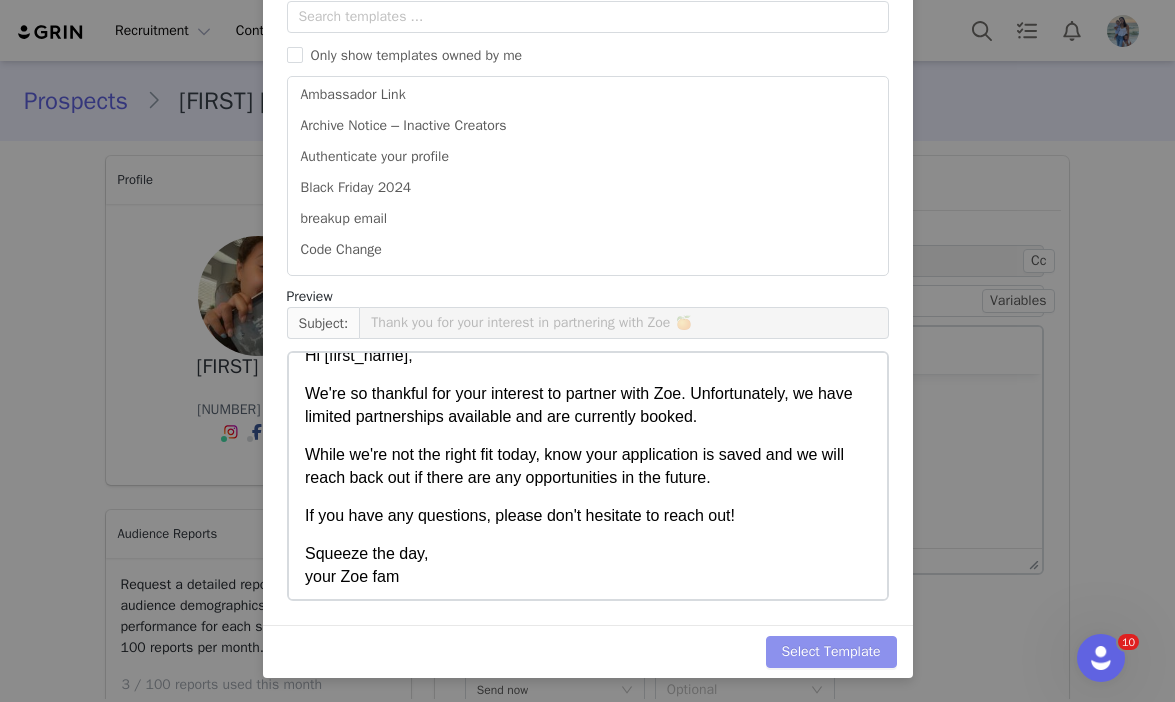 click on "Select Template" at bounding box center (831, 652) 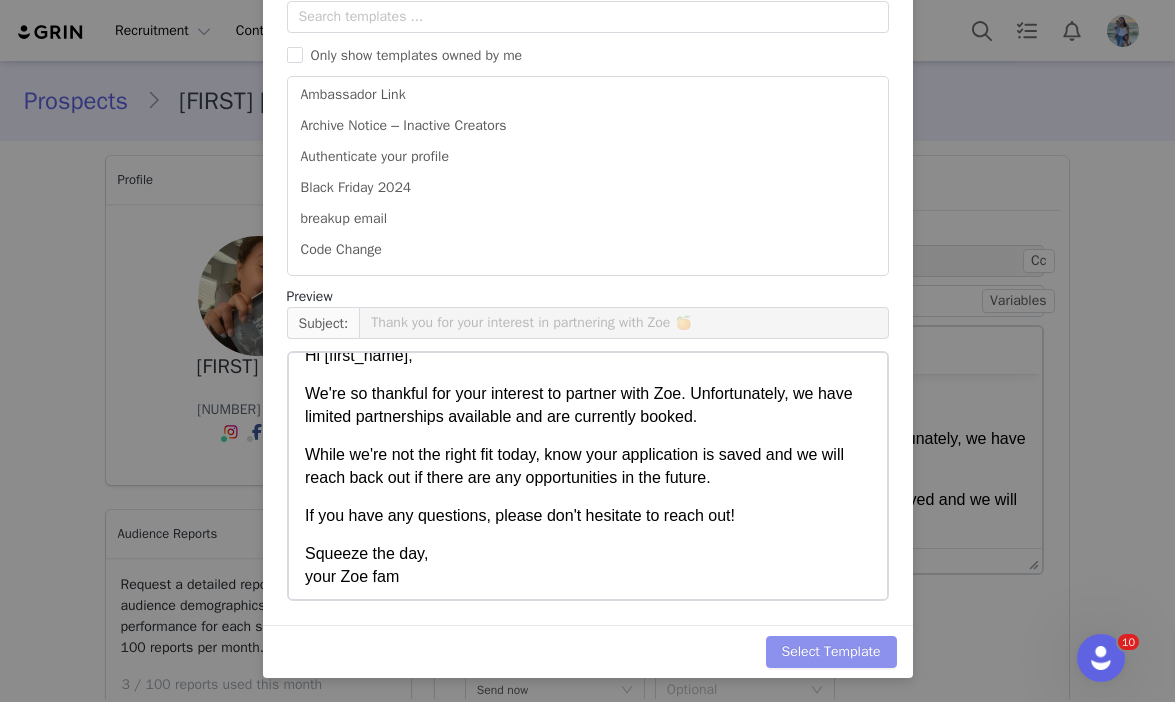 scroll, scrollTop: 0, scrollLeft: 0, axis: both 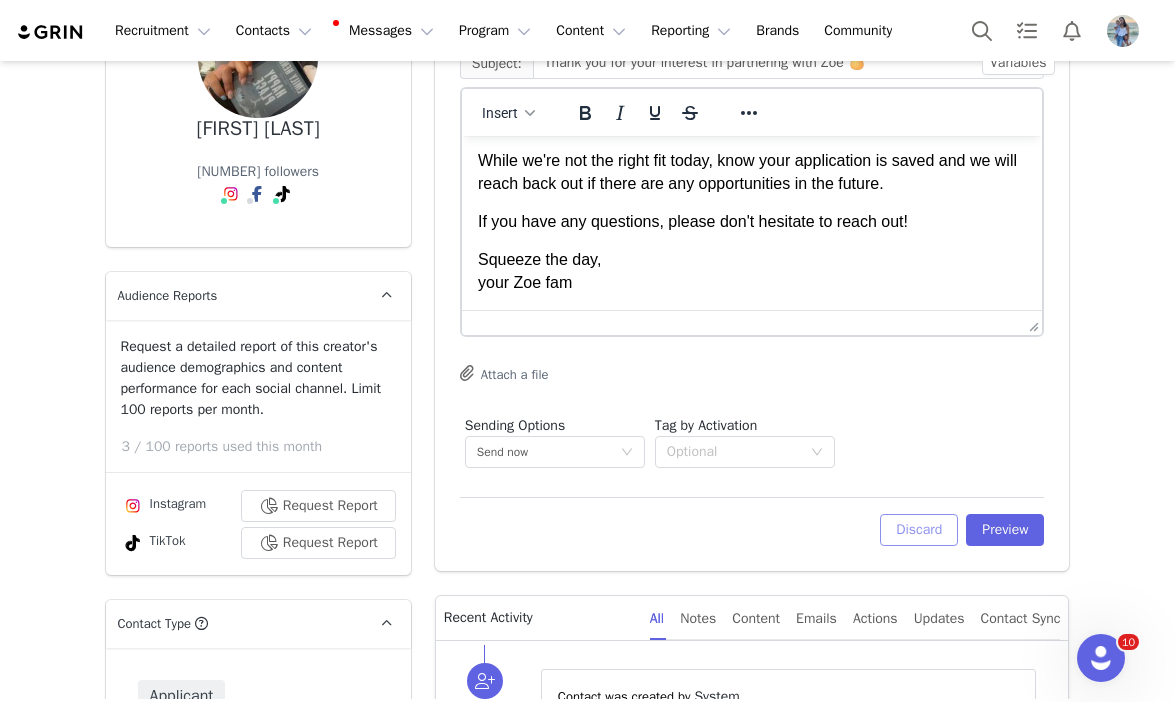 click on "Discard" at bounding box center (919, 530) 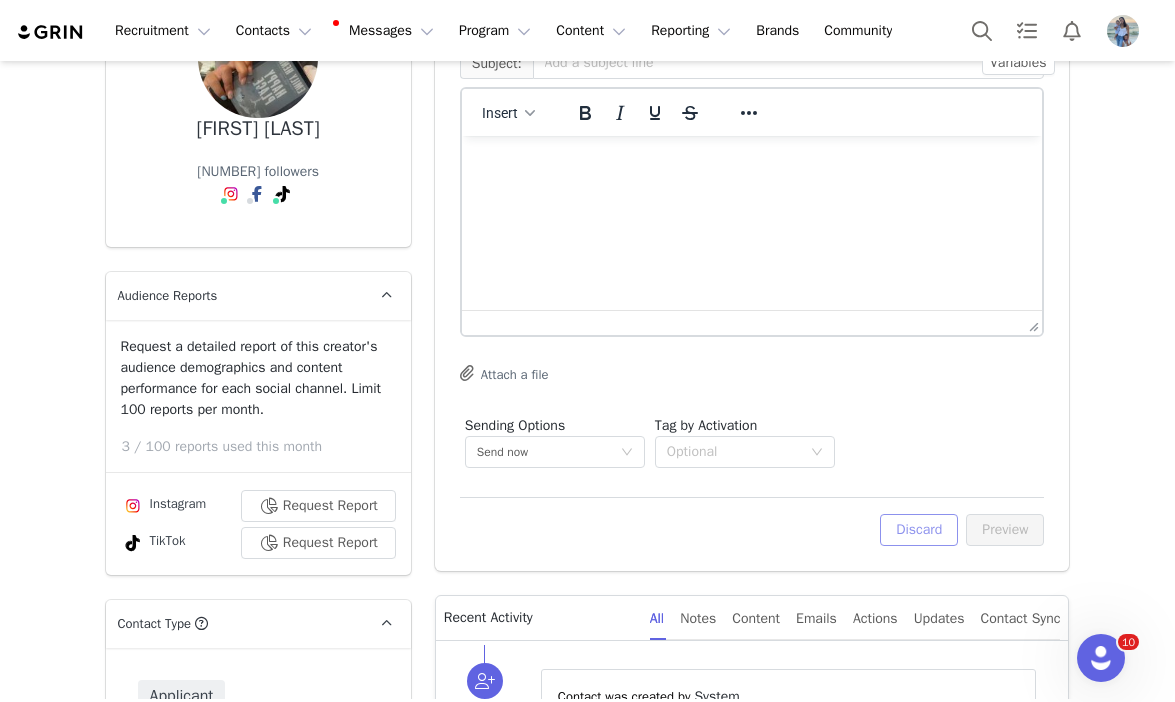 scroll, scrollTop: 0, scrollLeft: 0, axis: both 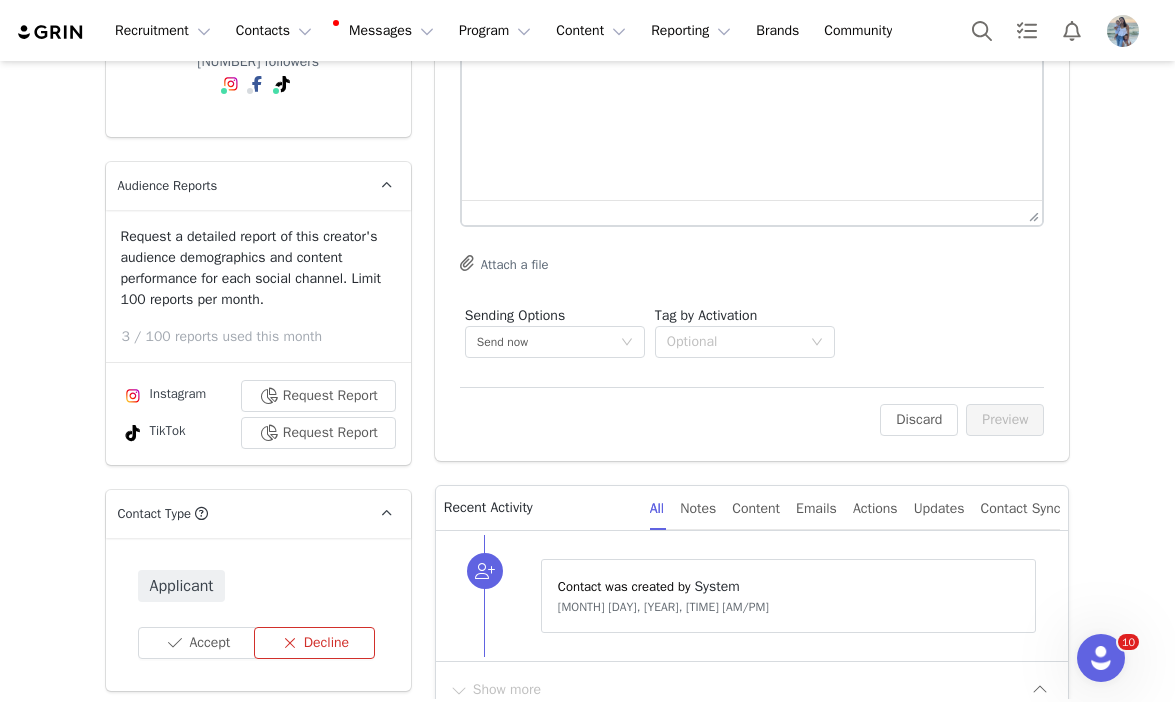 click on "Decline" at bounding box center [314, 643] 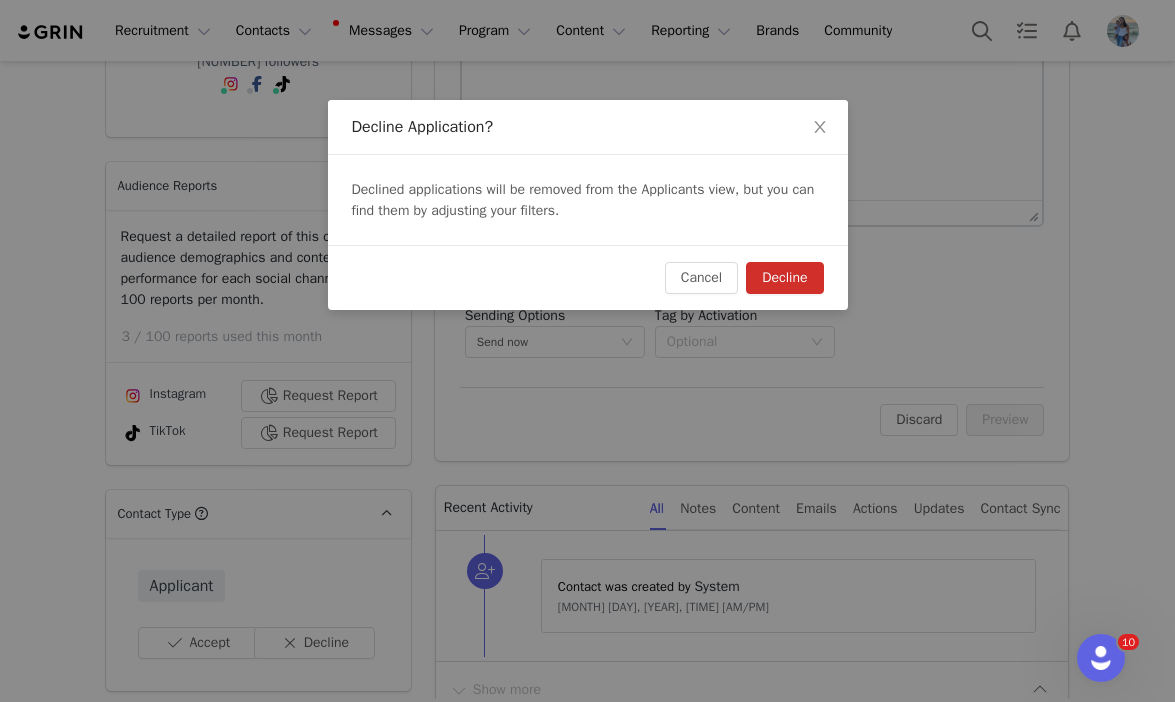 click on "Decline" at bounding box center (784, 278) 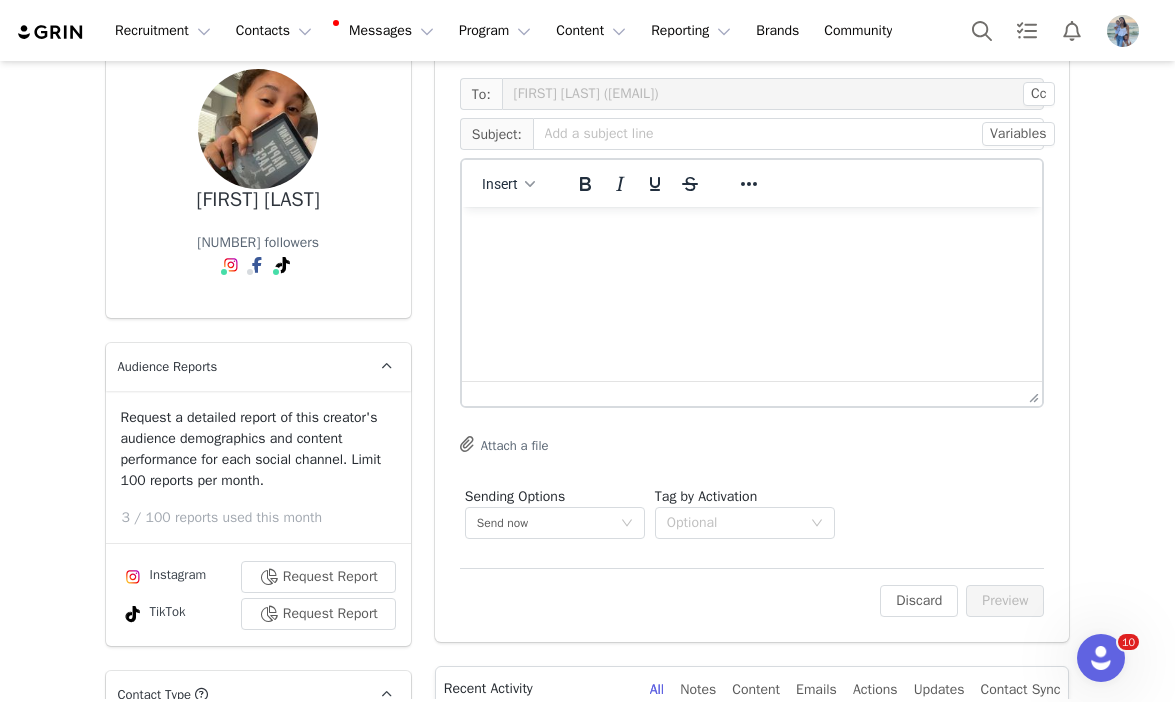 scroll, scrollTop: 0, scrollLeft: 0, axis: both 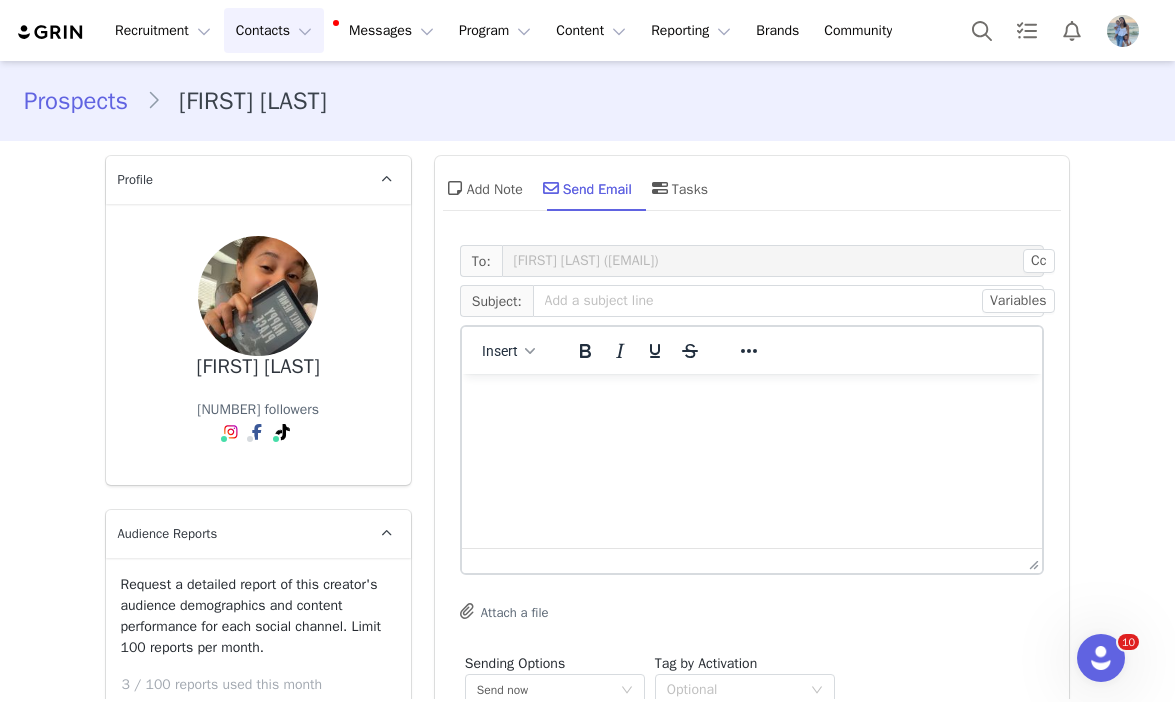 click on "Contacts Contacts" at bounding box center [274, 30] 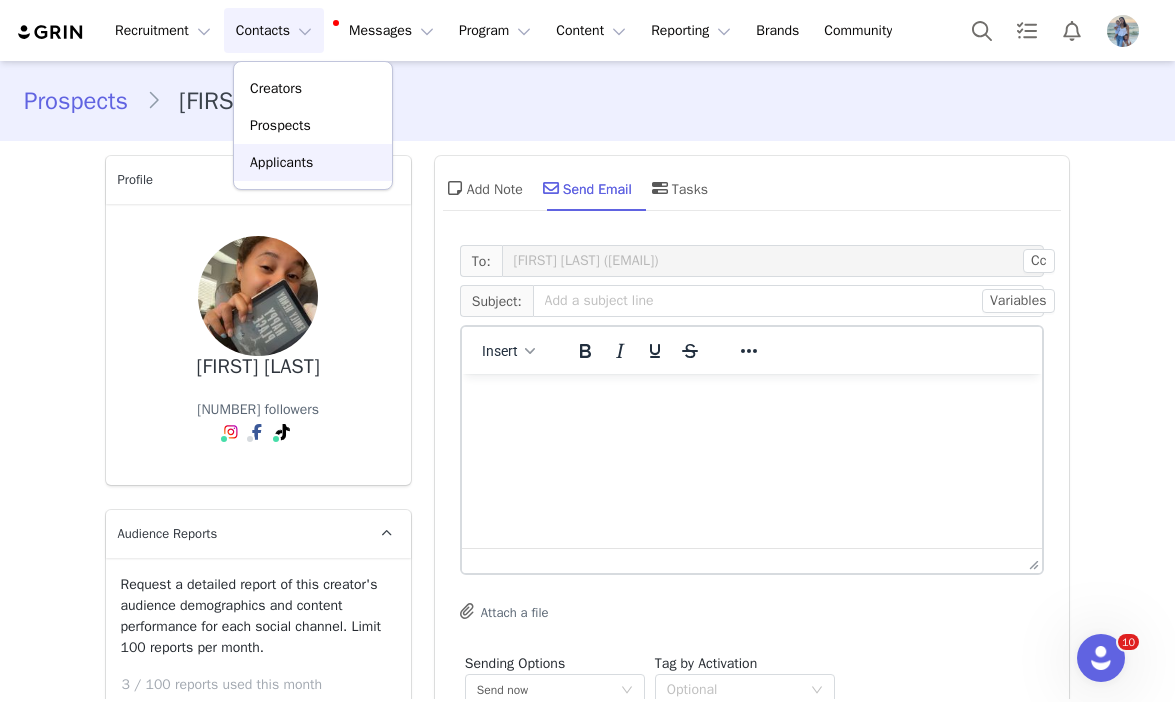 click on "Applicants" at bounding box center (281, 162) 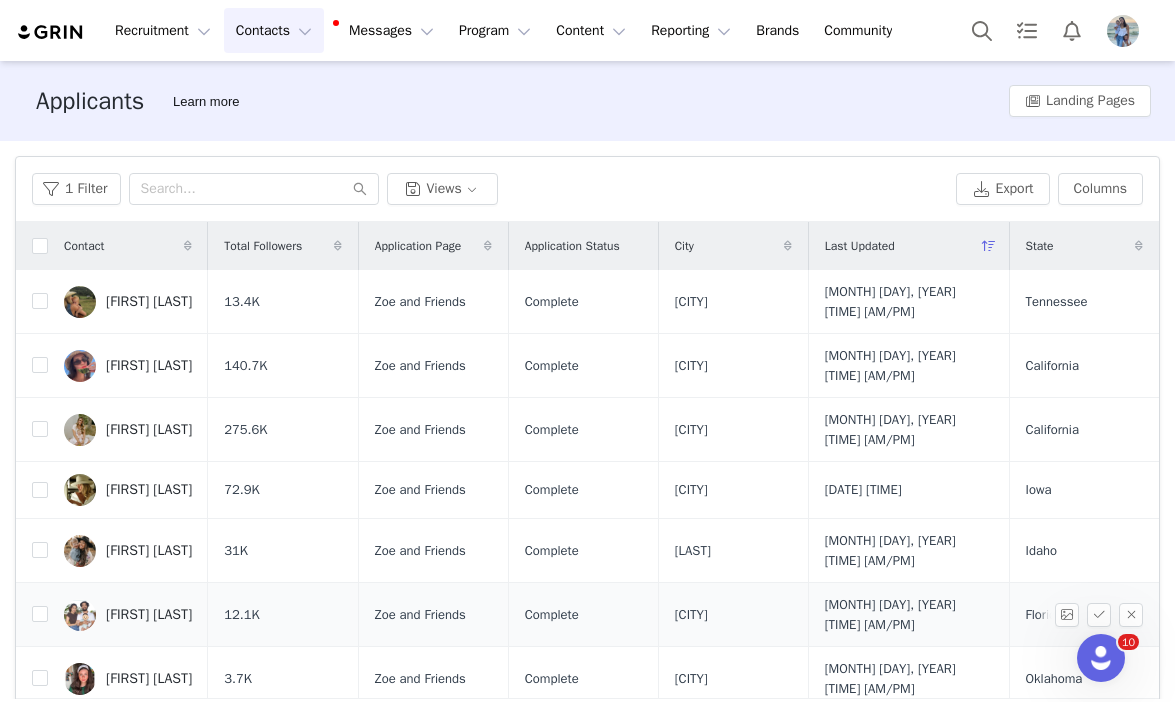 click on "[FIRST] [LAST]" at bounding box center [128, 615] 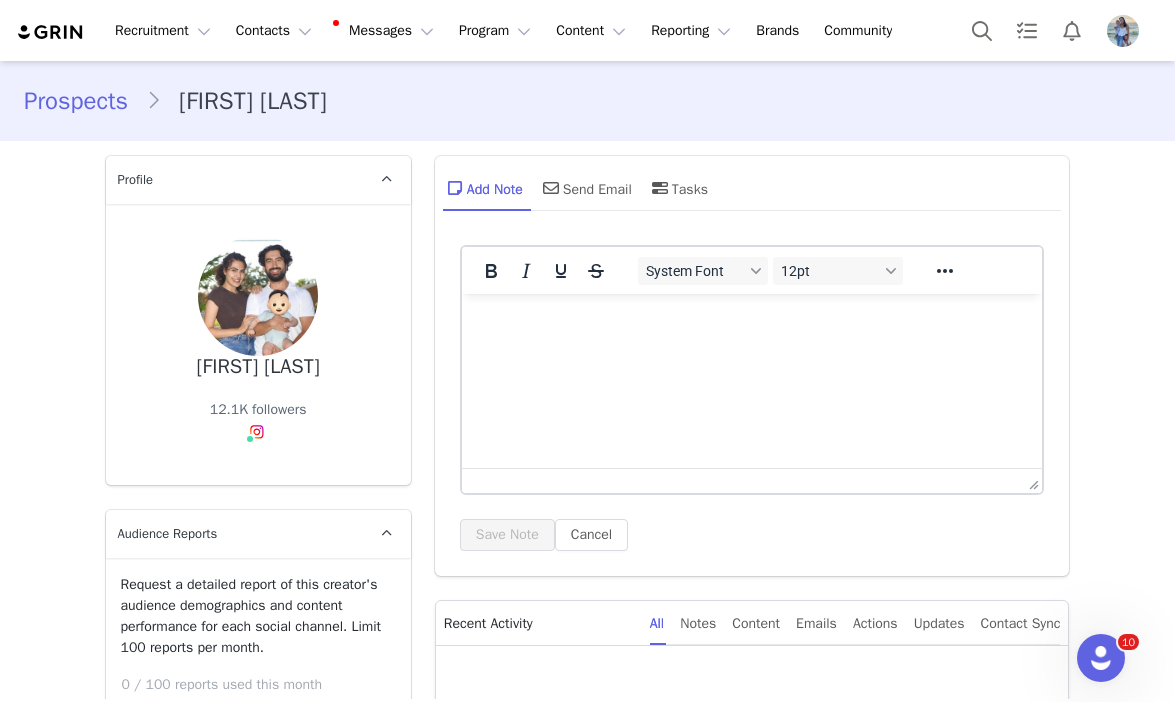 scroll, scrollTop: 0, scrollLeft: 0, axis: both 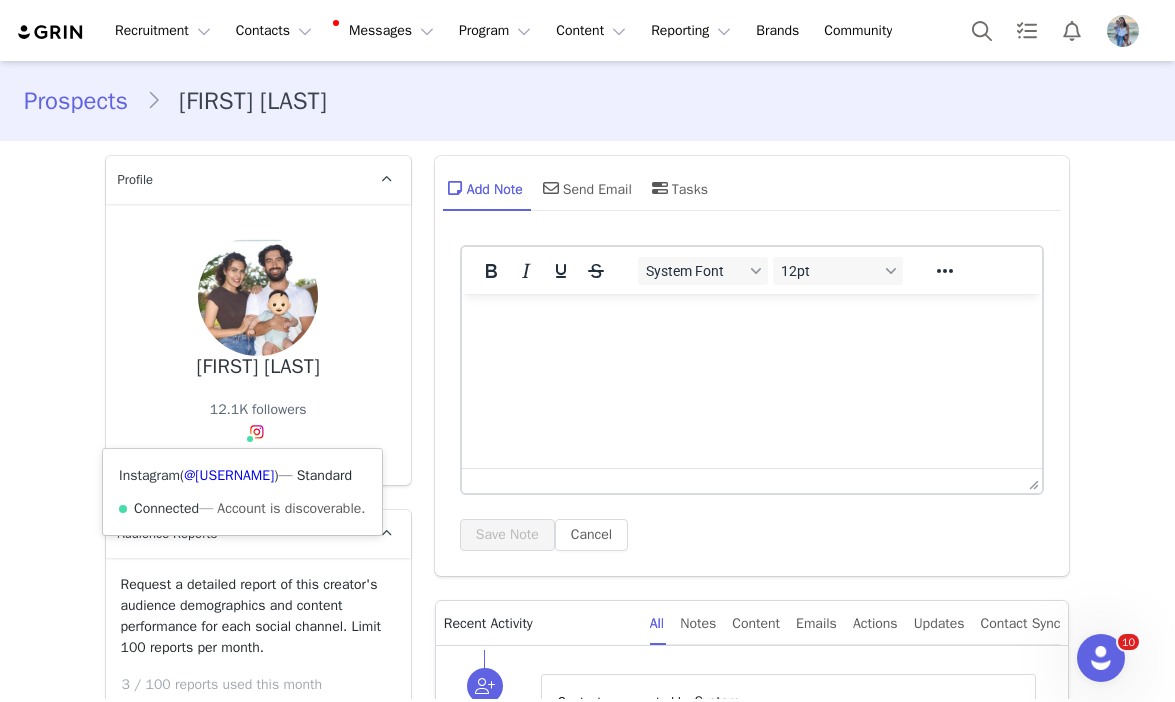 click at bounding box center (257, 432) 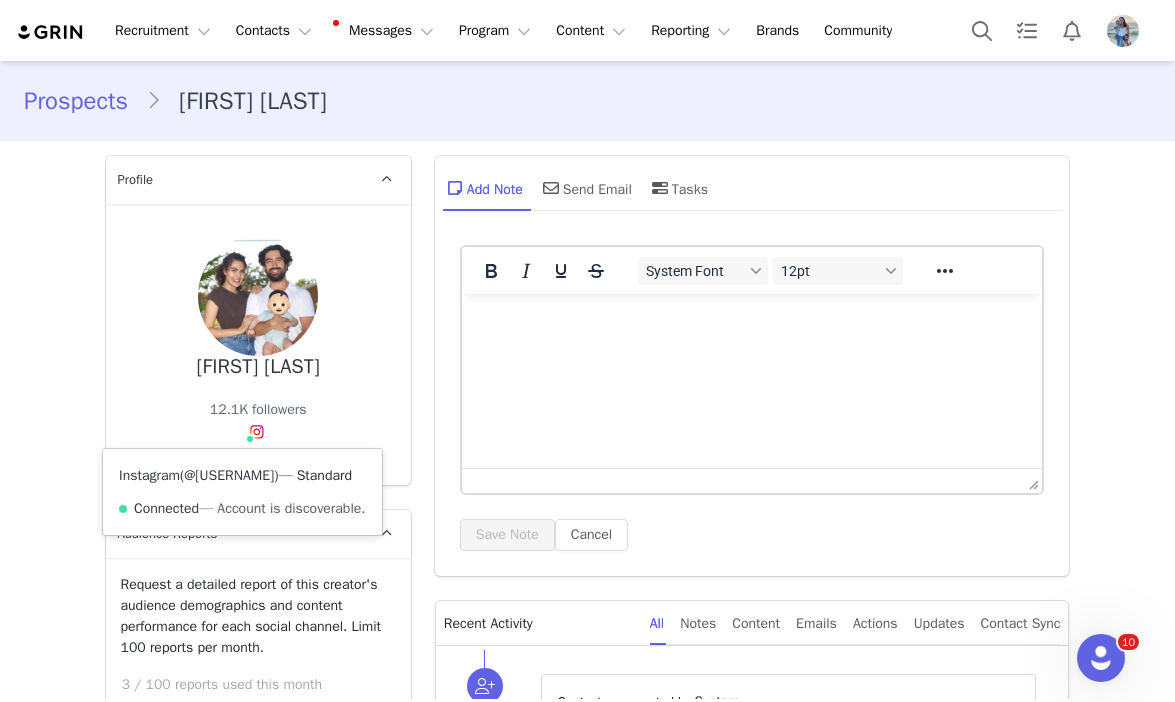 click on "@[USERNAME]" at bounding box center (229, 475) 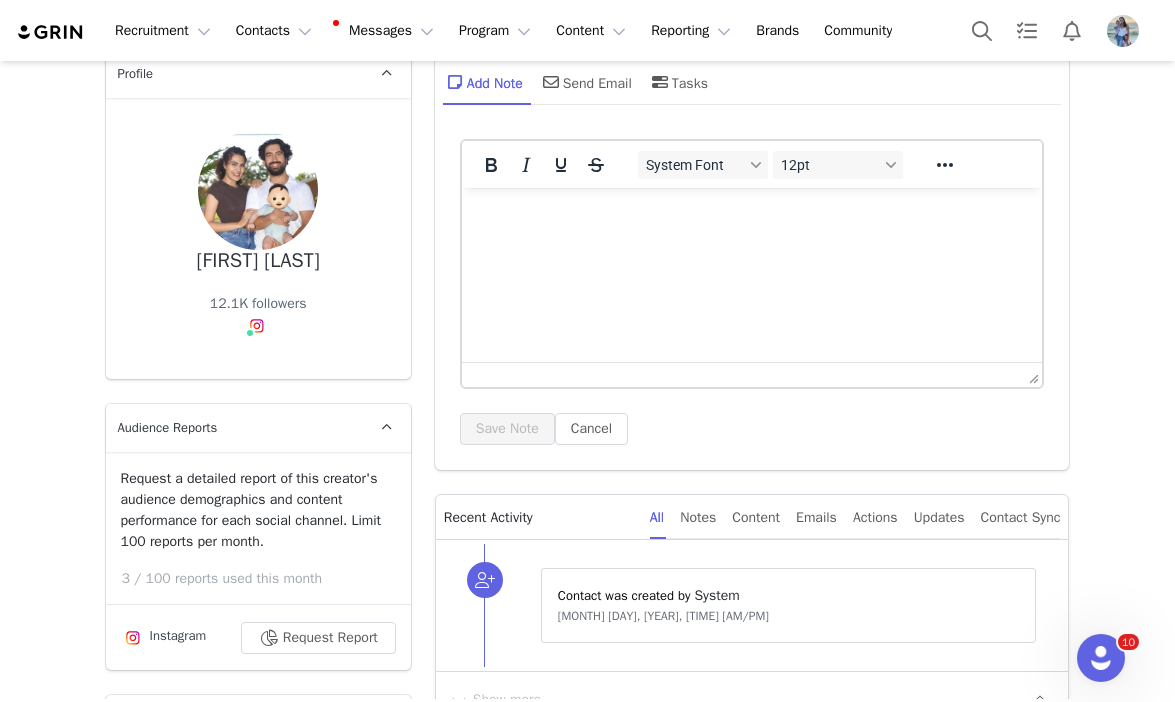 scroll, scrollTop: 48, scrollLeft: 0, axis: vertical 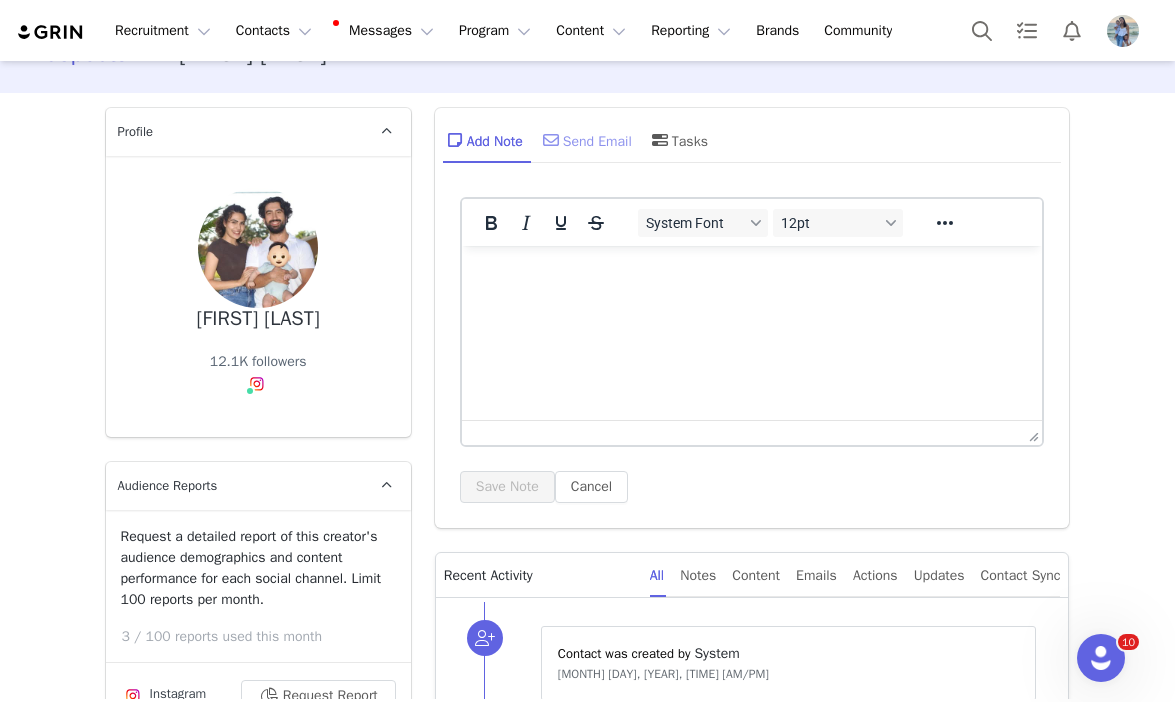 click on "Send Email" at bounding box center [585, 140] 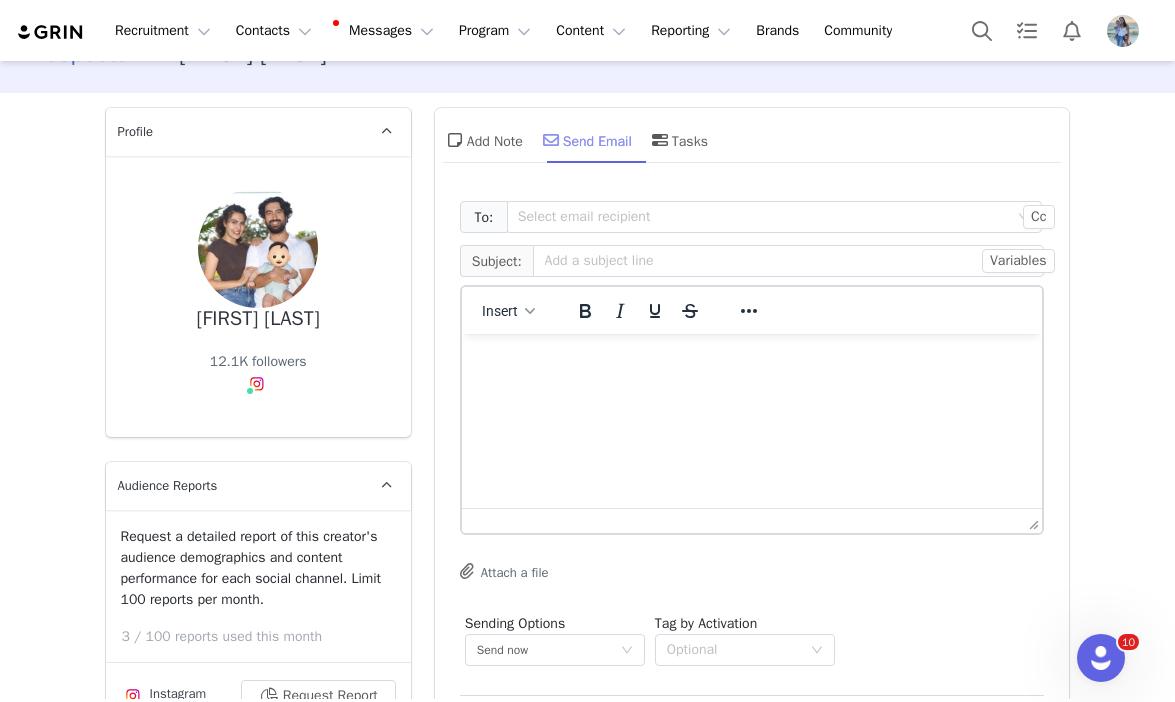 scroll, scrollTop: 0, scrollLeft: 0, axis: both 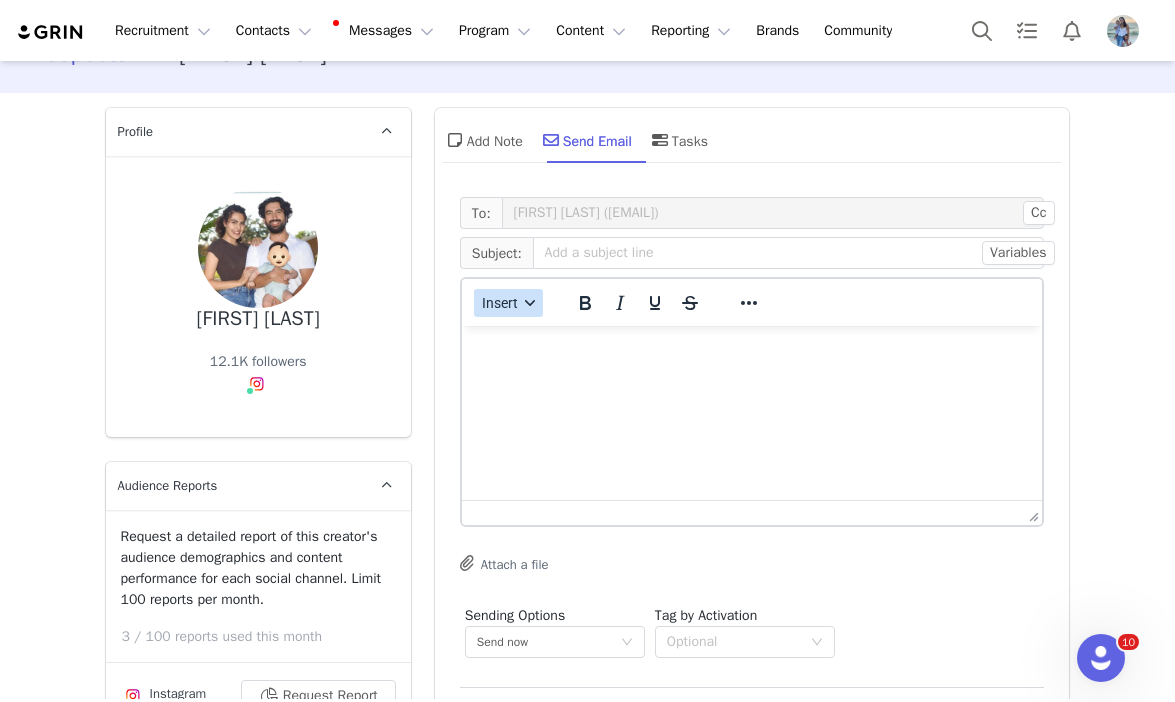 click on "Insert" at bounding box center (508, 303) 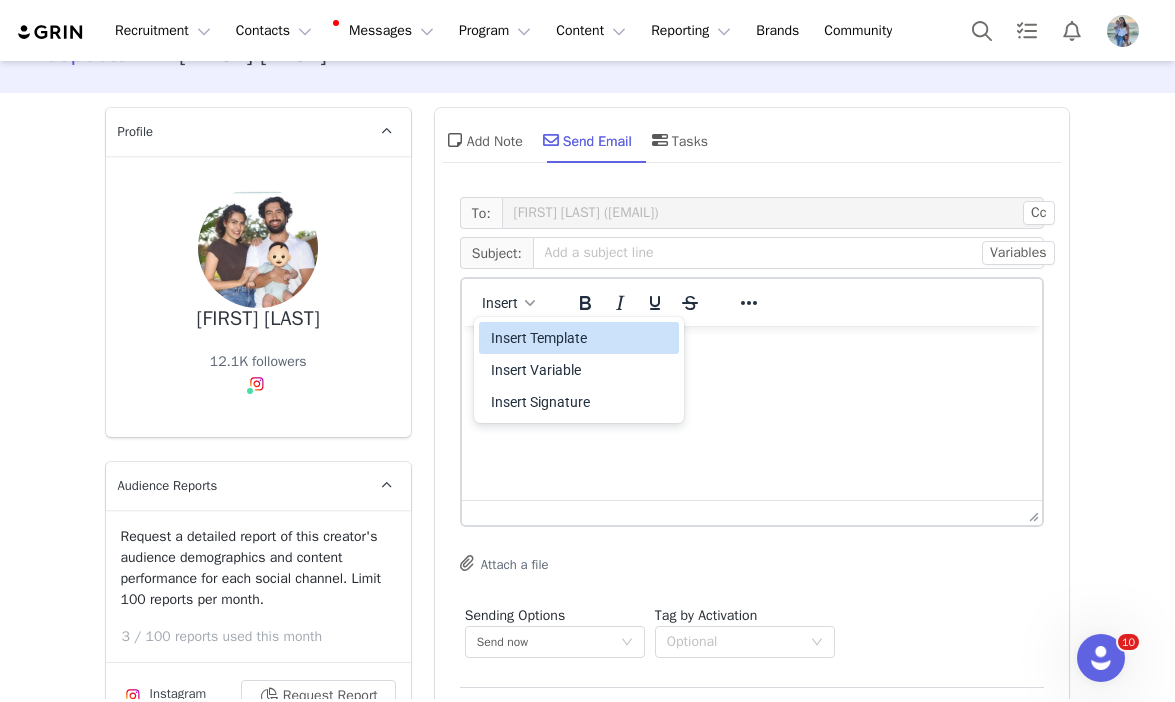 click on "Insert Template" at bounding box center [581, 338] 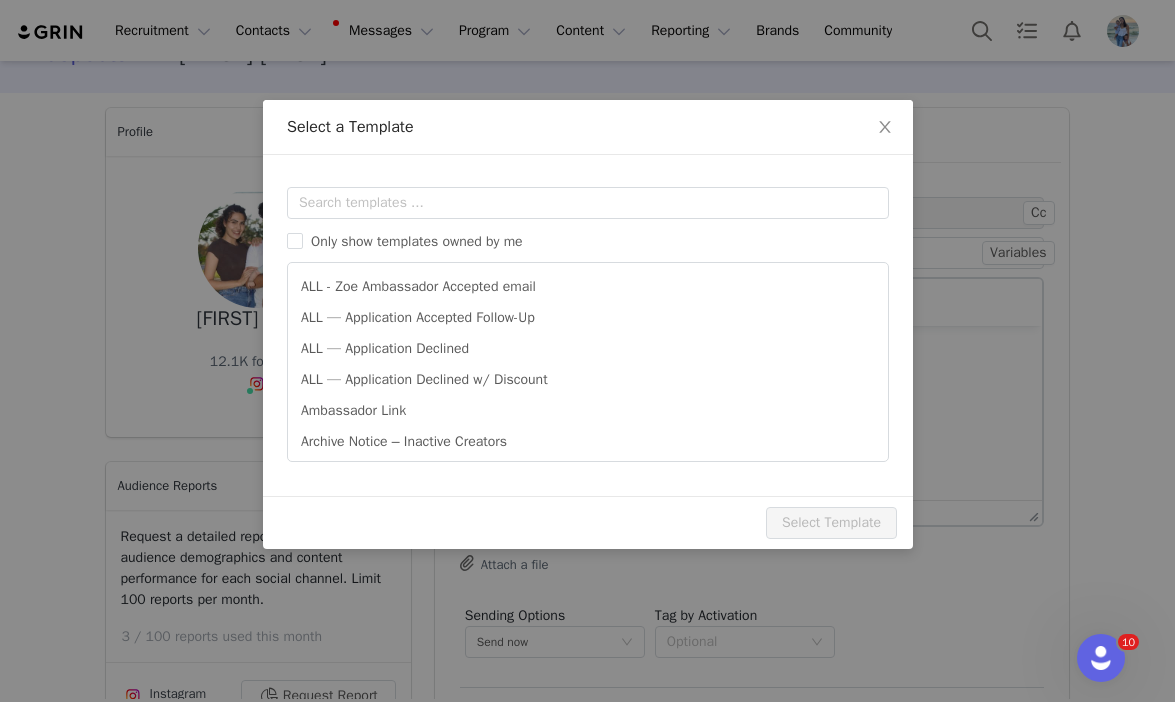 scroll, scrollTop: 0, scrollLeft: 0, axis: both 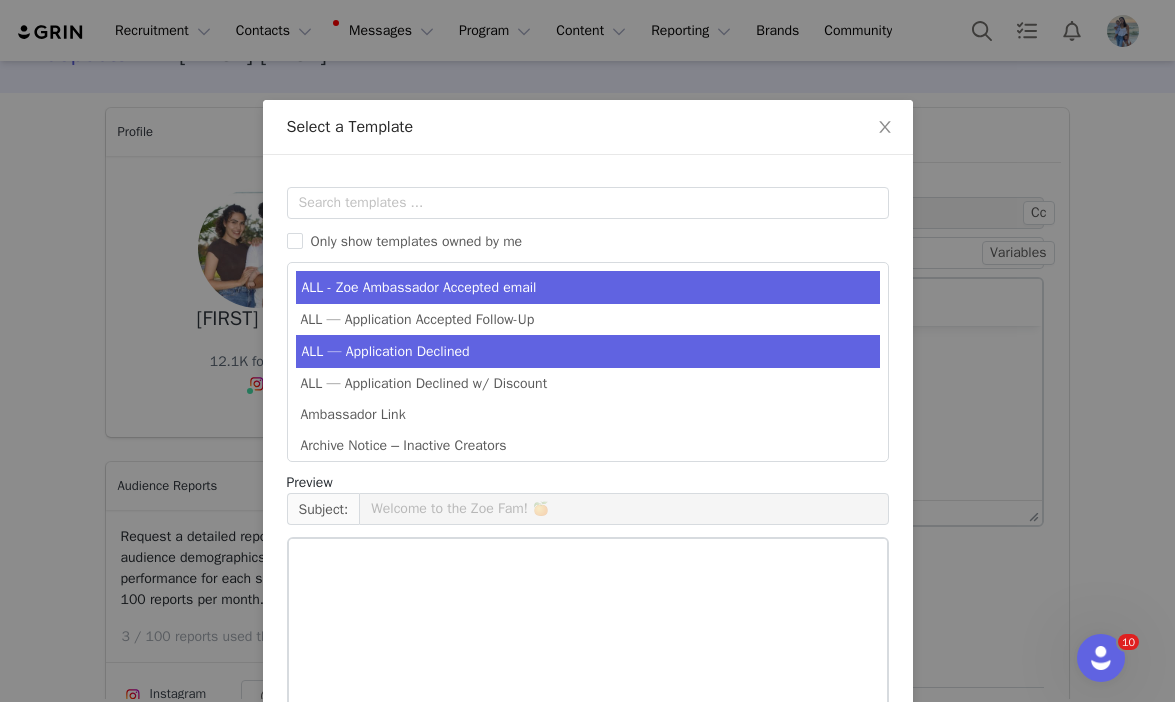click on "ALL — Application Declined" at bounding box center (588, 351) 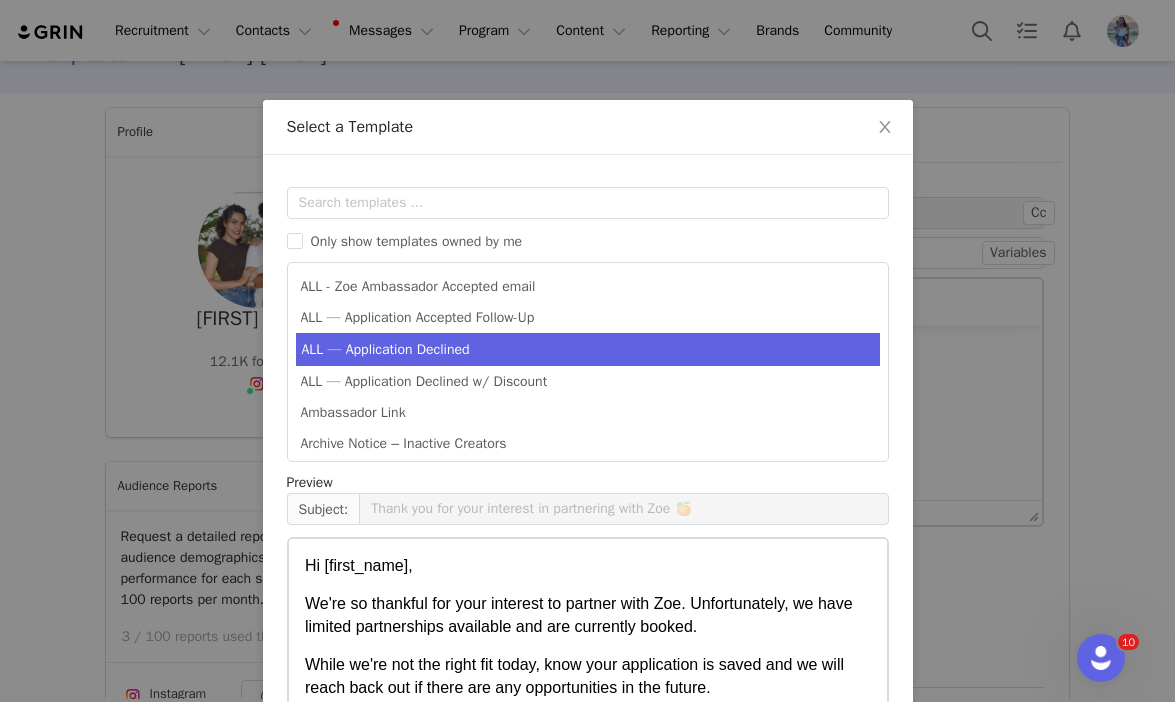 scroll, scrollTop: 33, scrollLeft: 0, axis: vertical 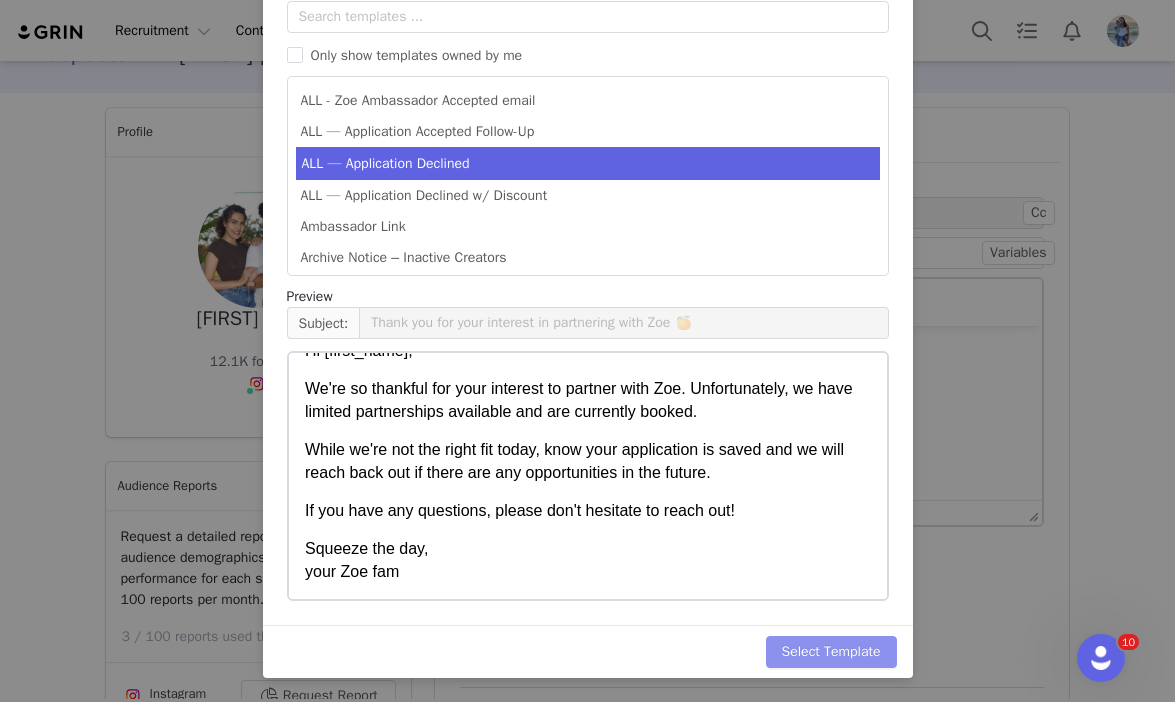 click on "Select Template" at bounding box center [831, 652] 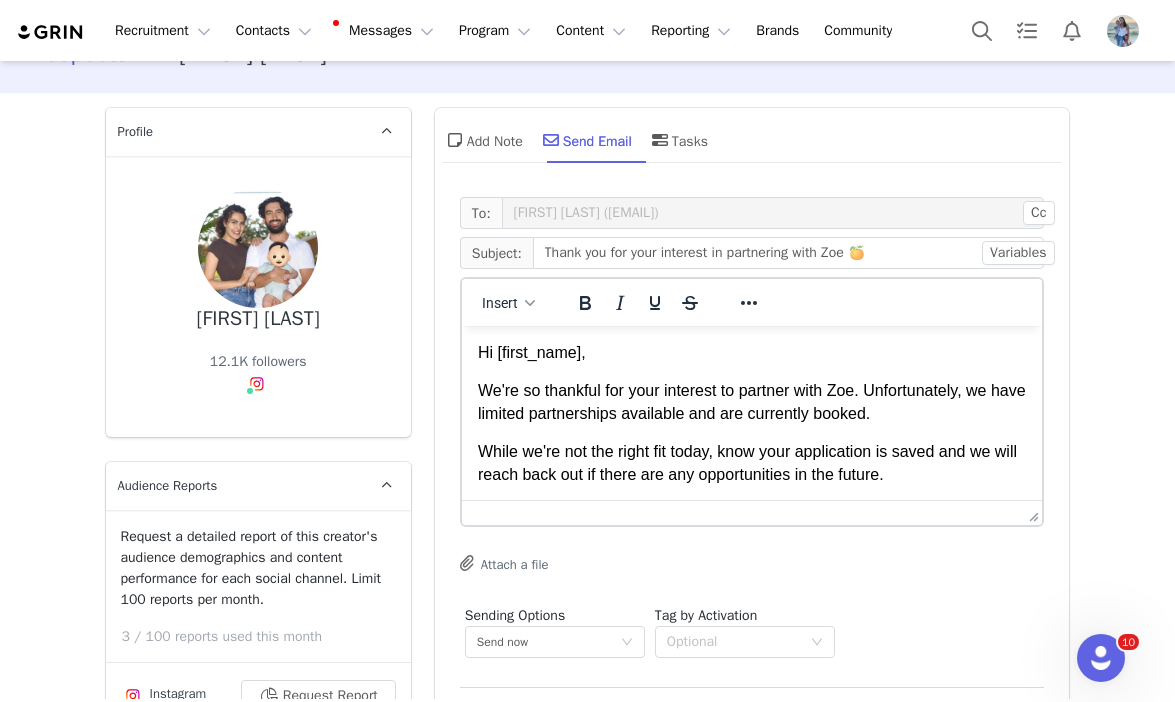 scroll, scrollTop: 0, scrollLeft: 0, axis: both 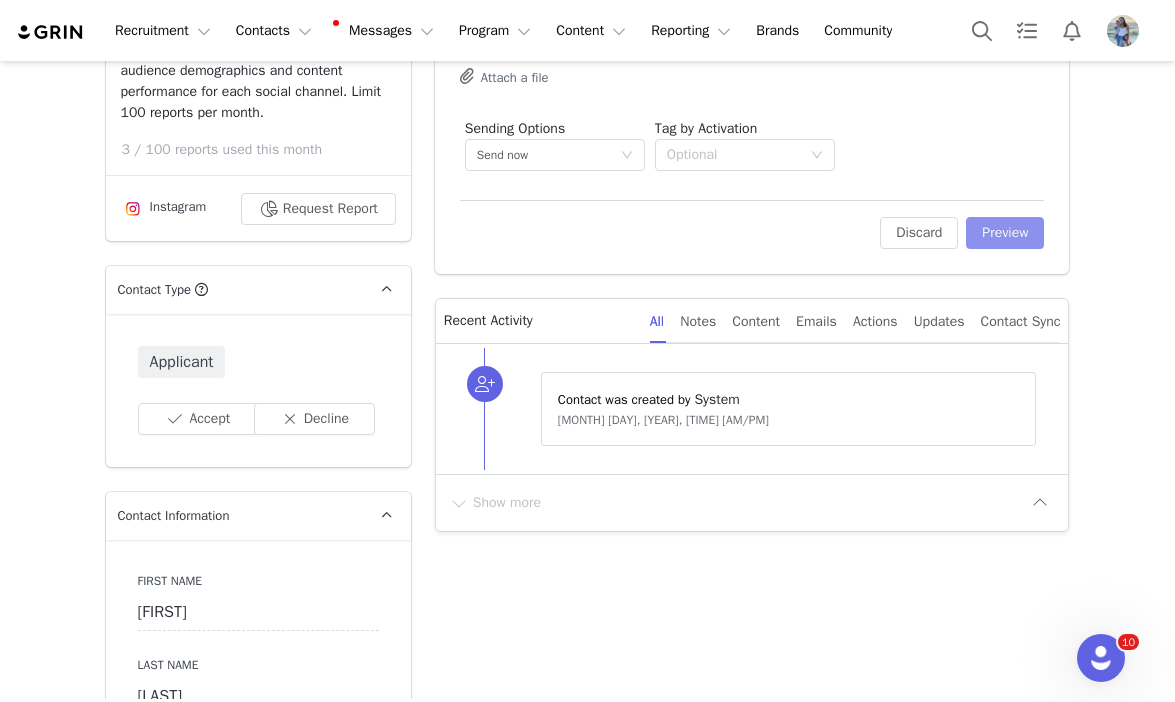 click on "Preview" at bounding box center [1005, 233] 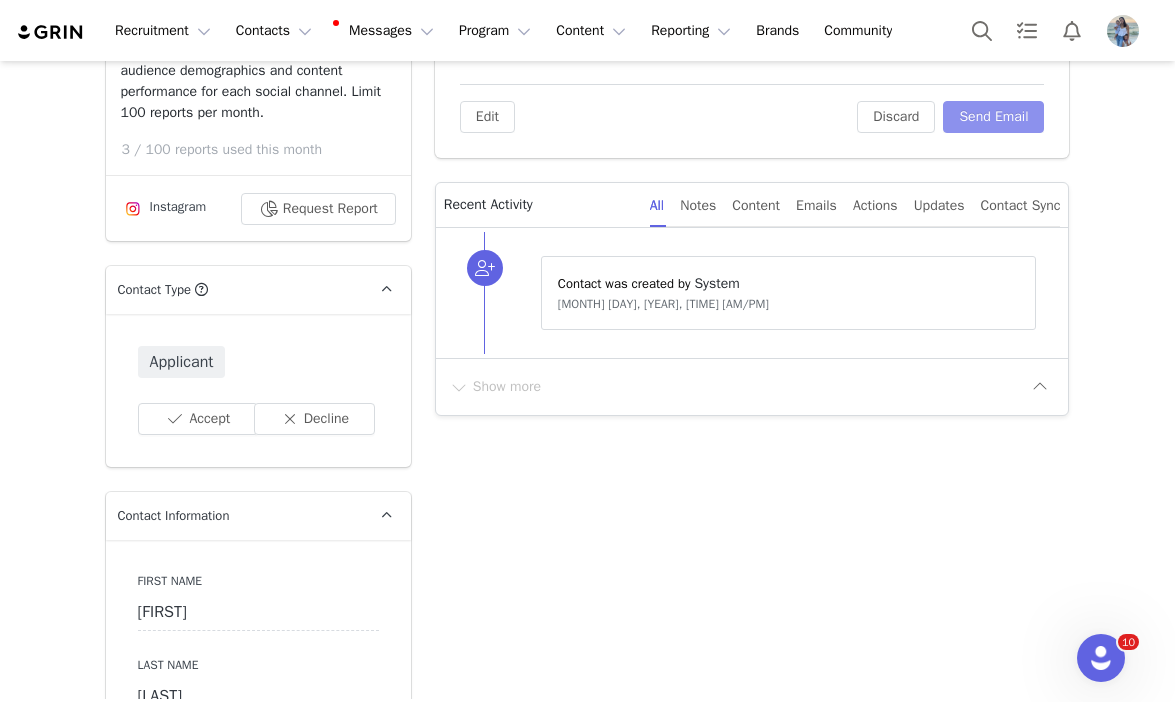scroll, scrollTop: 0, scrollLeft: 0, axis: both 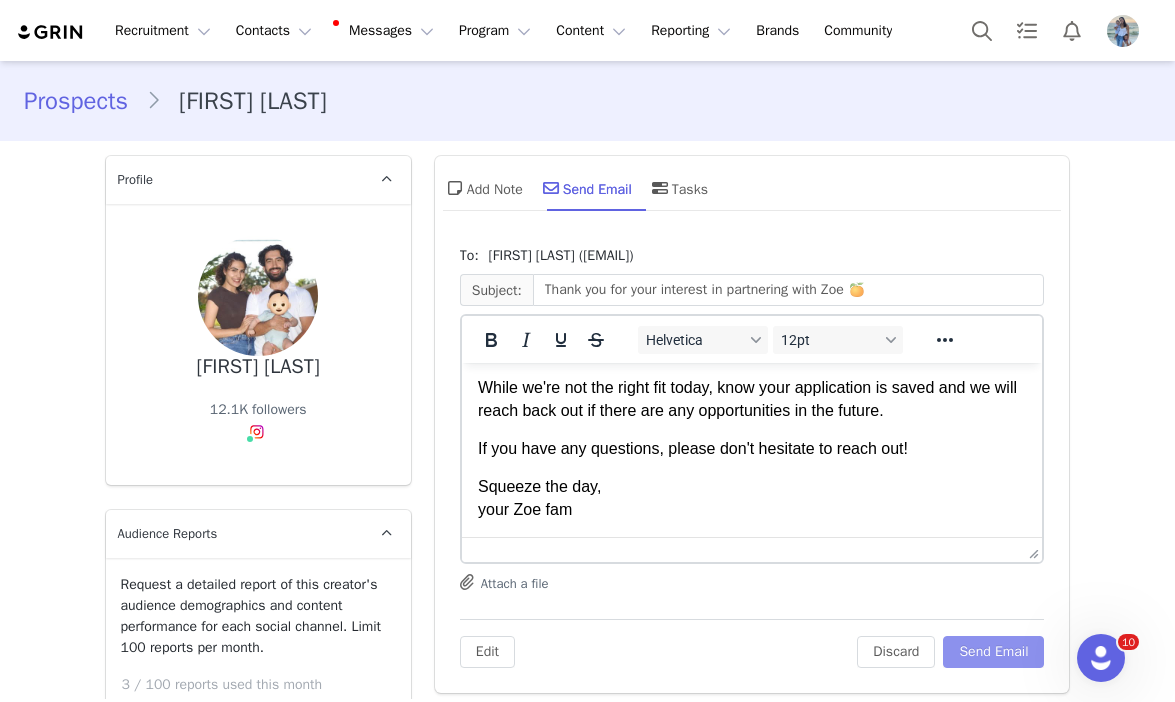 click on "Send Email" at bounding box center (993, 652) 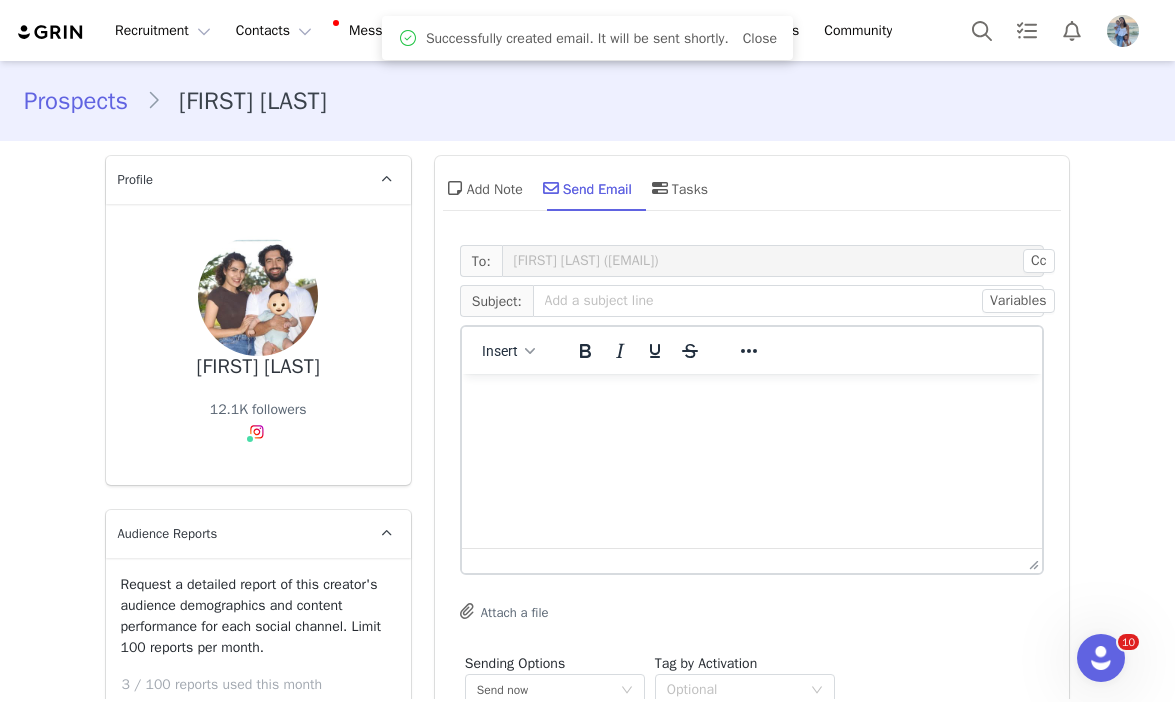 scroll, scrollTop: 0, scrollLeft: 0, axis: both 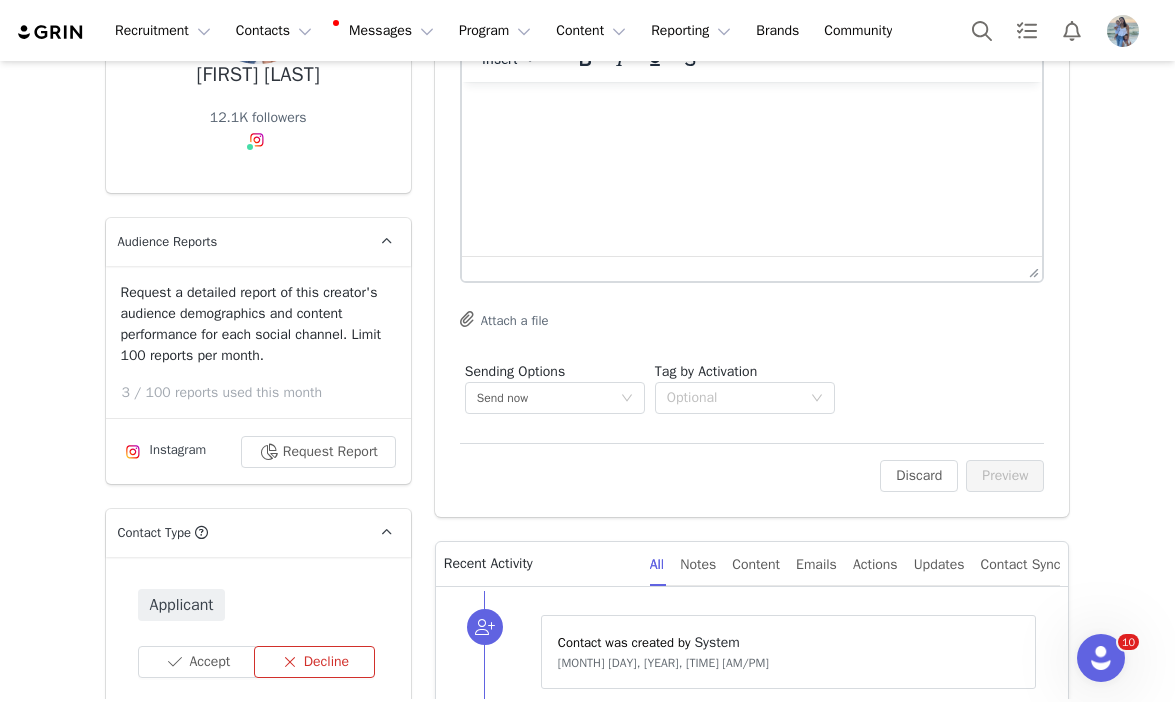 click on "Decline" at bounding box center [314, 662] 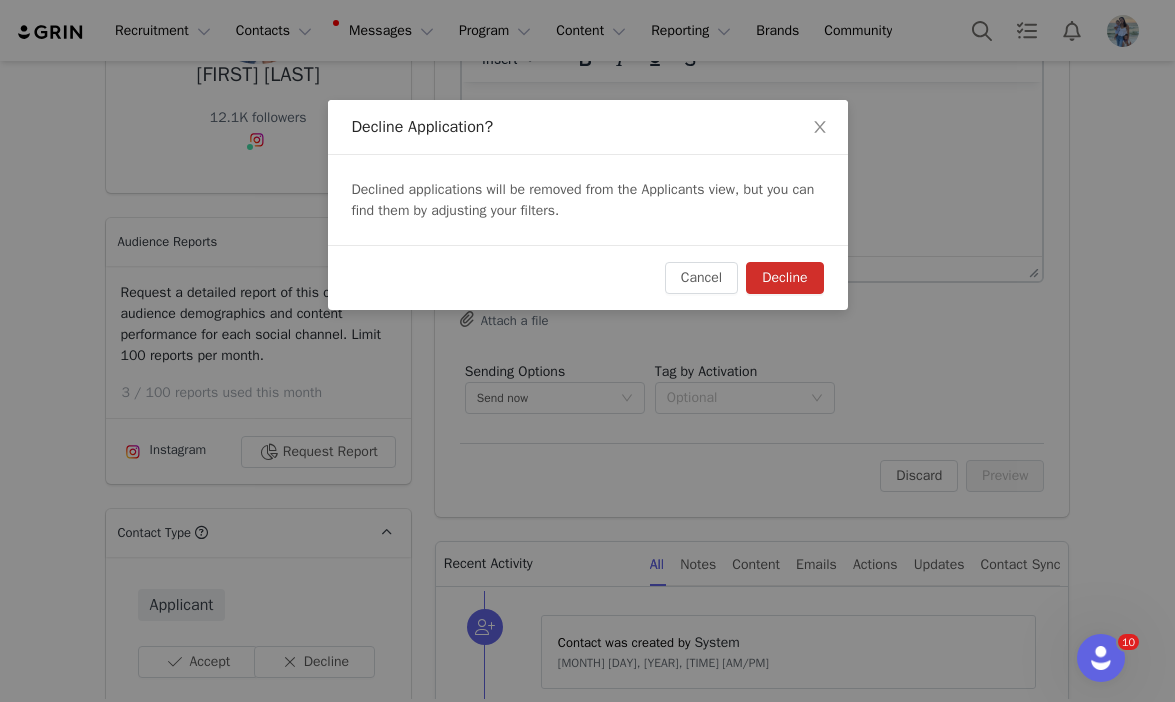 click on "Decline" at bounding box center (784, 278) 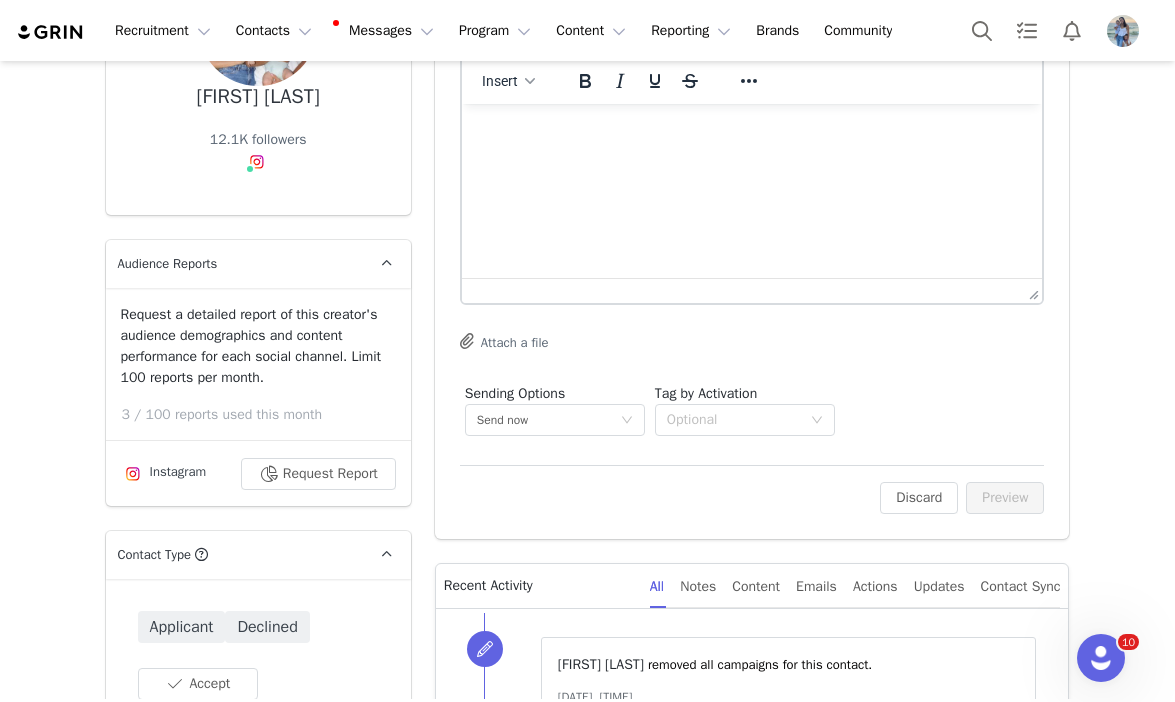 scroll, scrollTop: 300, scrollLeft: 0, axis: vertical 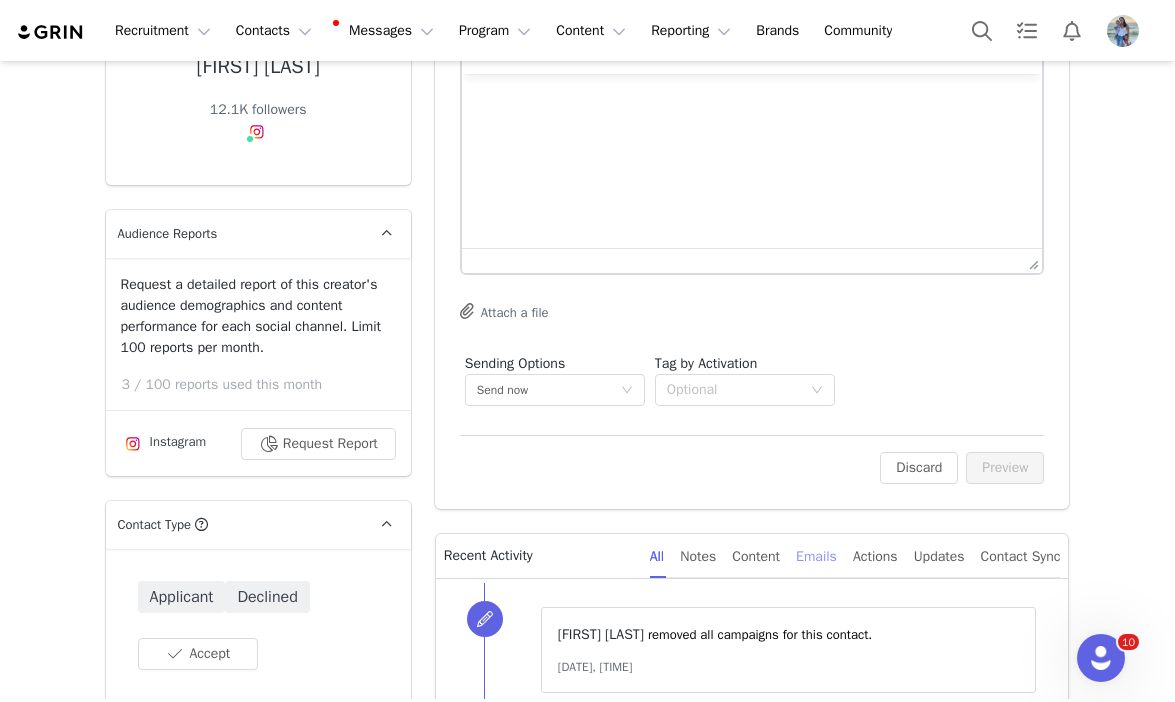 click on "Emails" at bounding box center (816, 556) 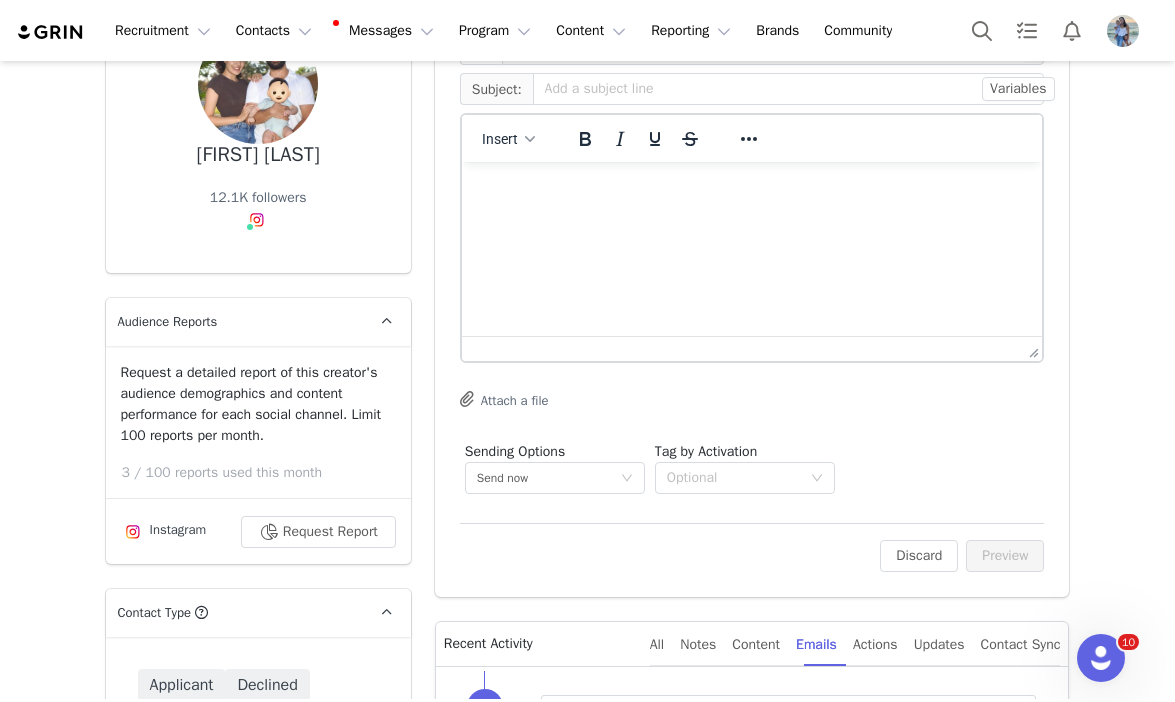 scroll, scrollTop: 0, scrollLeft: 0, axis: both 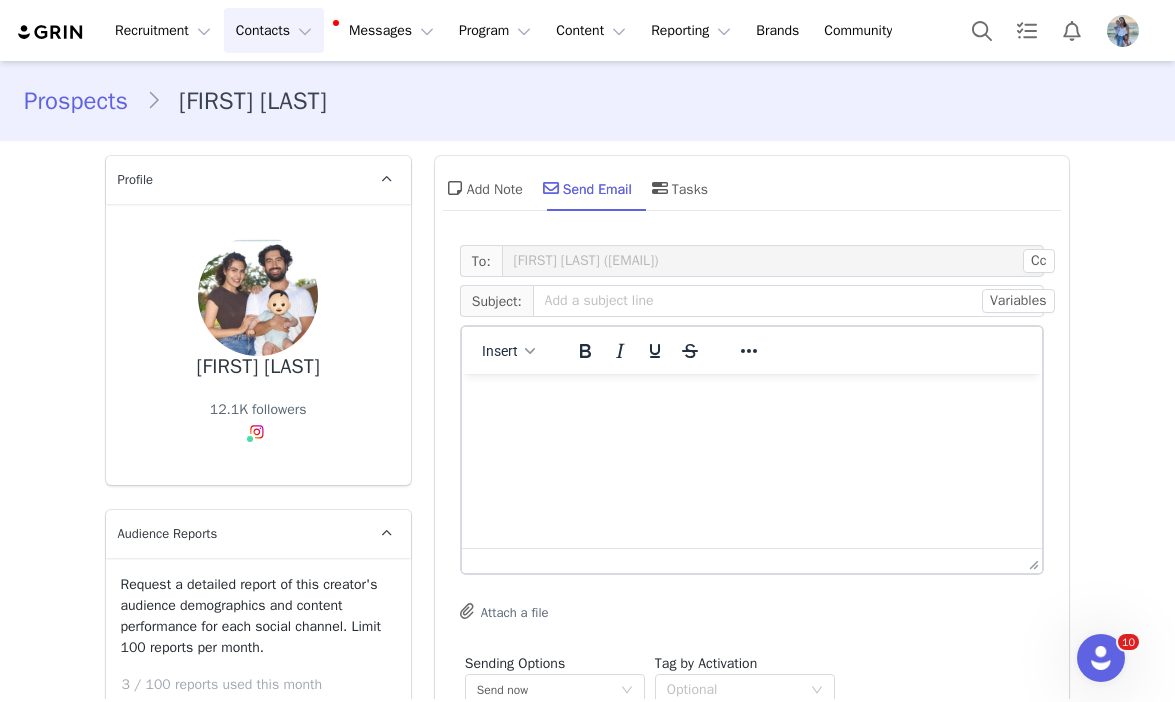 click on "Contacts Contacts" at bounding box center (274, 30) 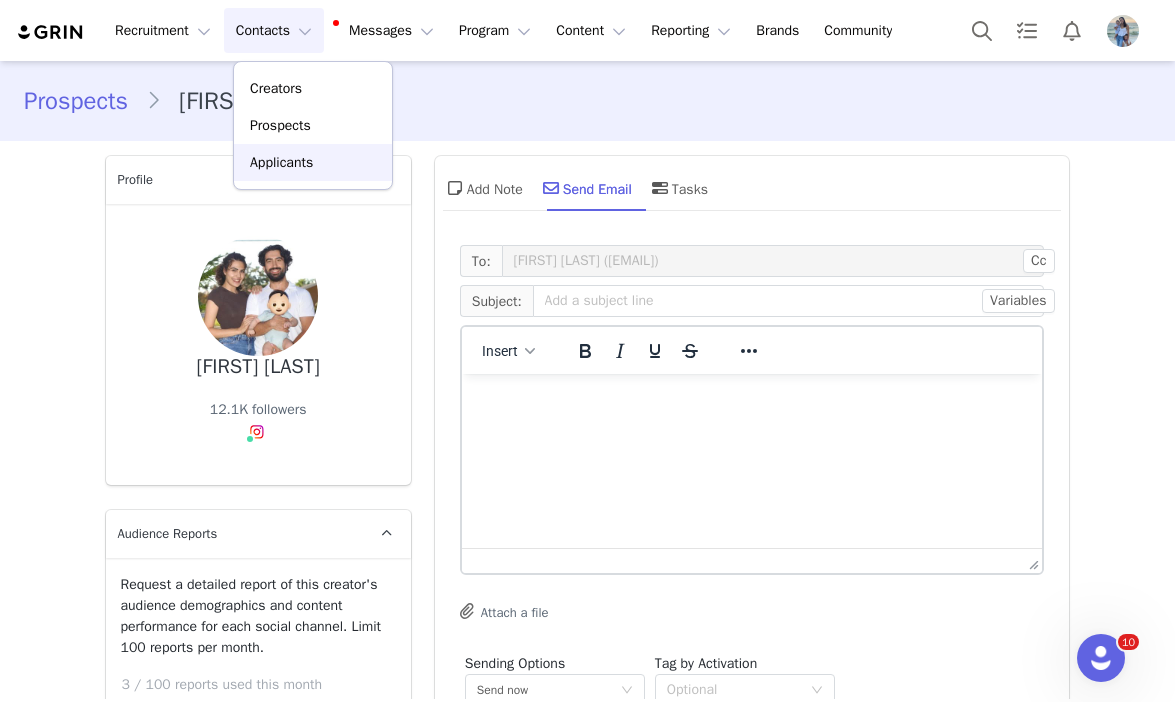 click on "Applicants" at bounding box center [313, 162] 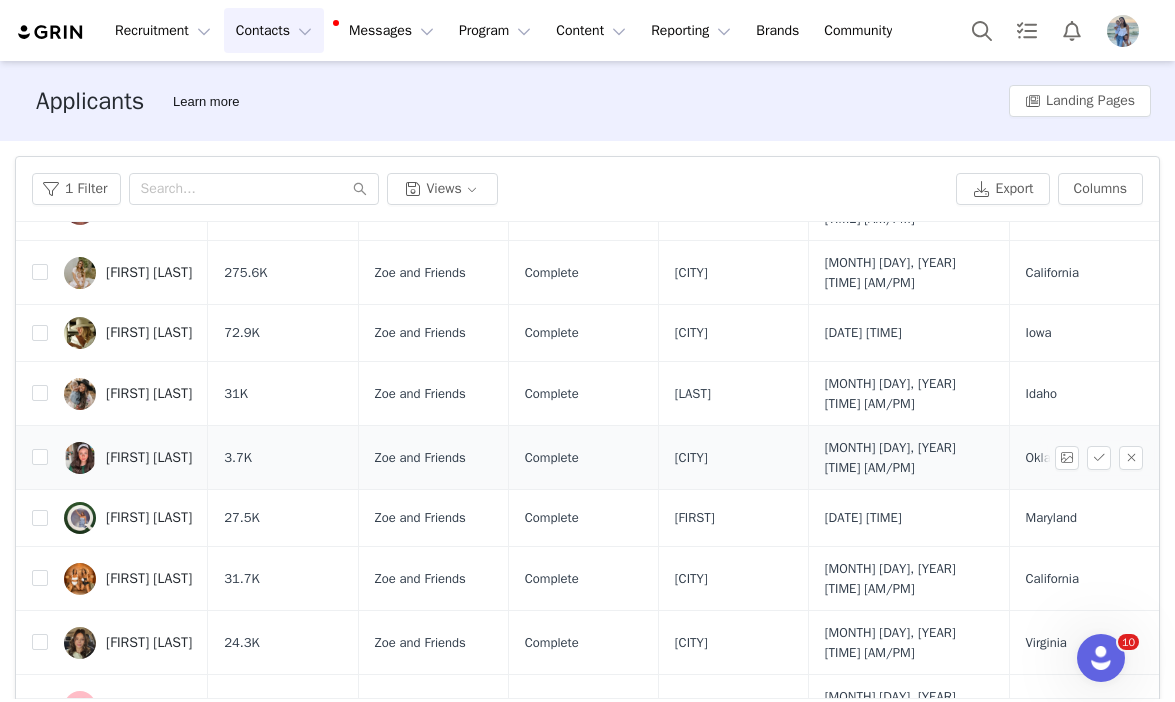 scroll, scrollTop: 172, scrollLeft: 0, axis: vertical 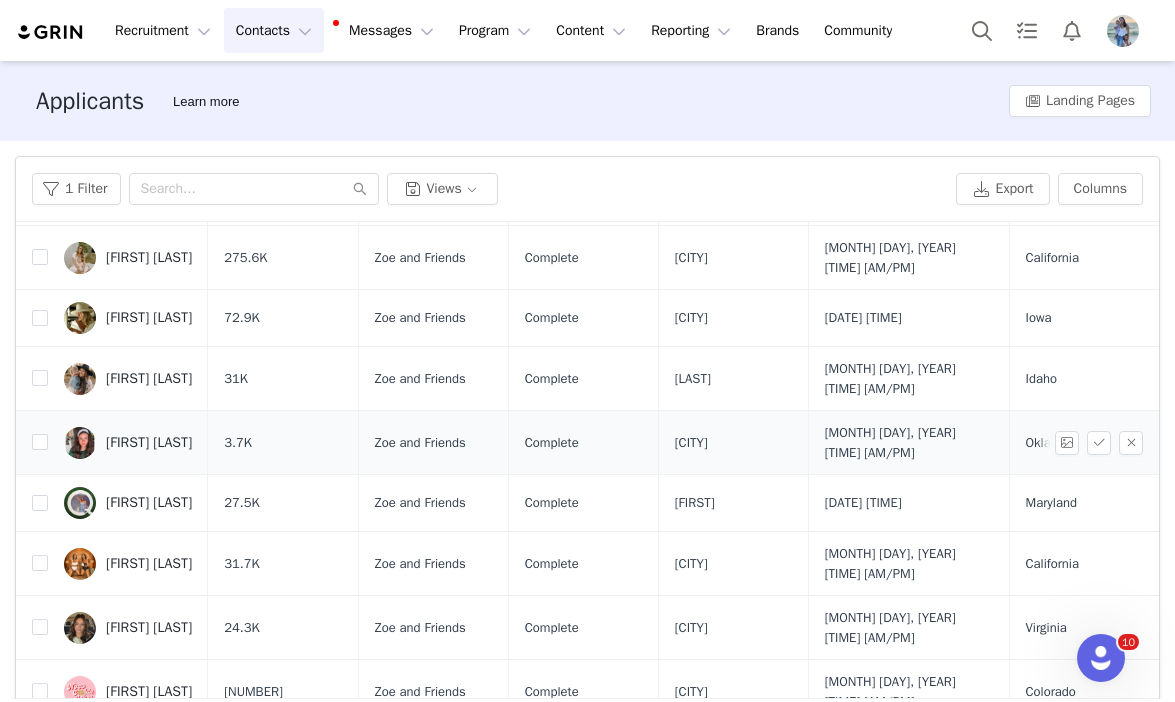 click on "[FIRST] [LAST]" at bounding box center (128, 443) 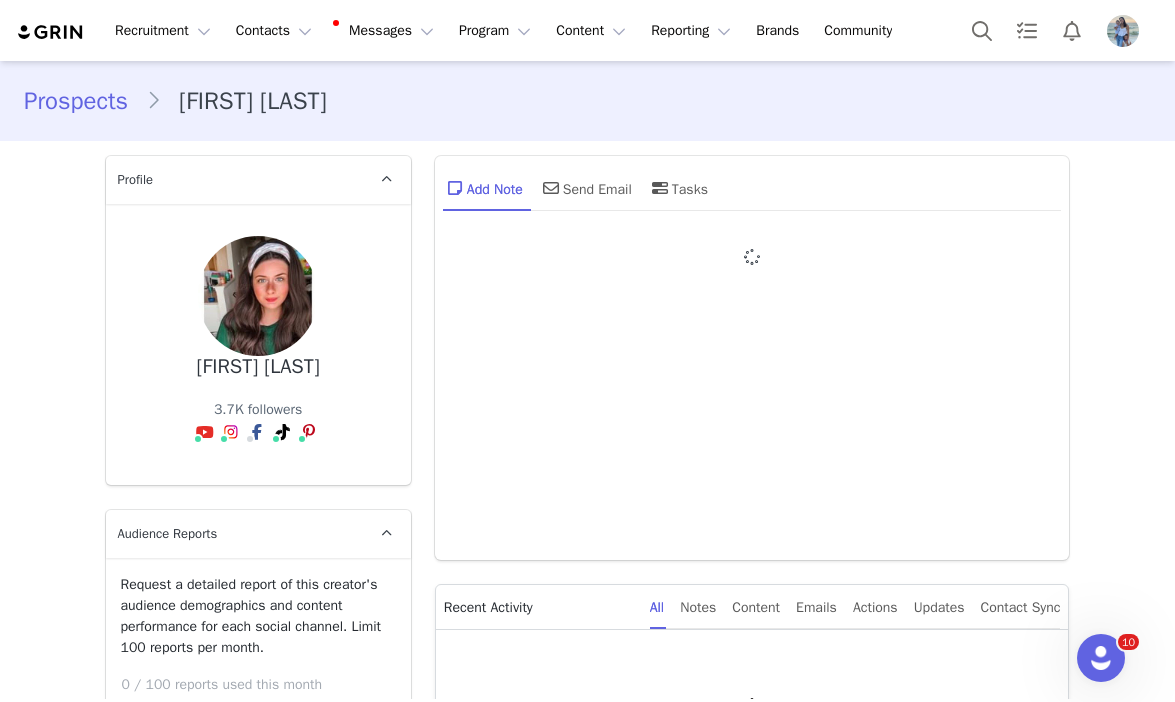 type on "+1 (United States)" 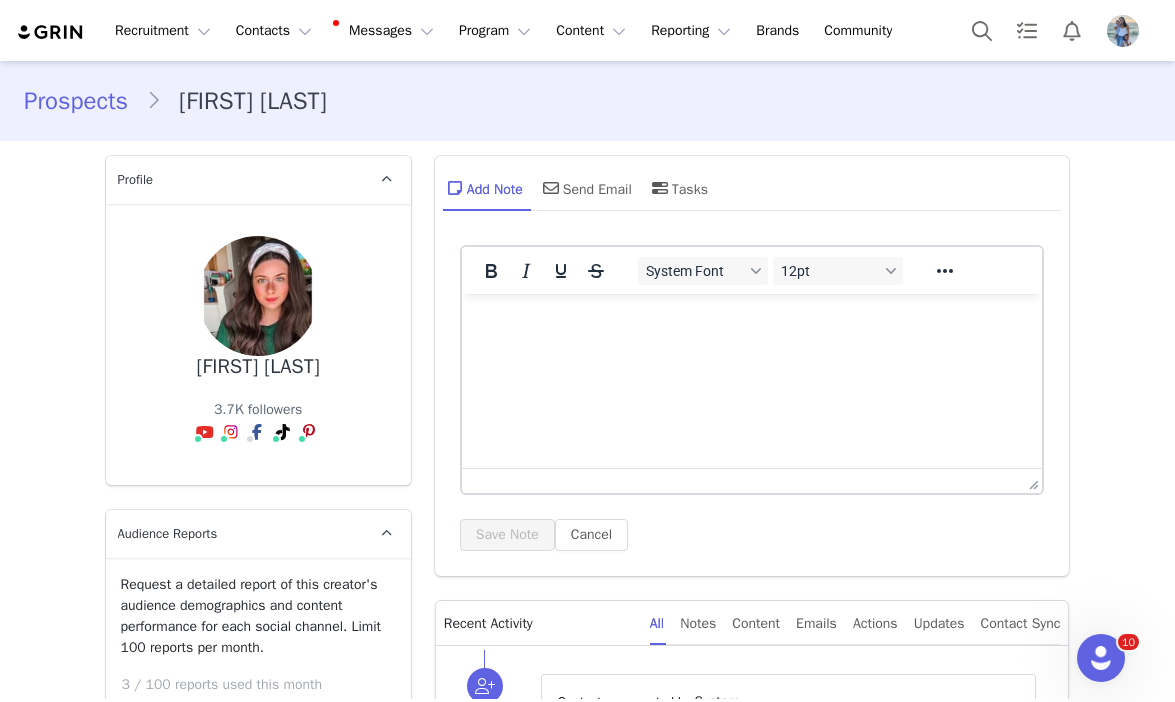 scroll, scrollTop: 0, scrollLeft: 0, axis: both 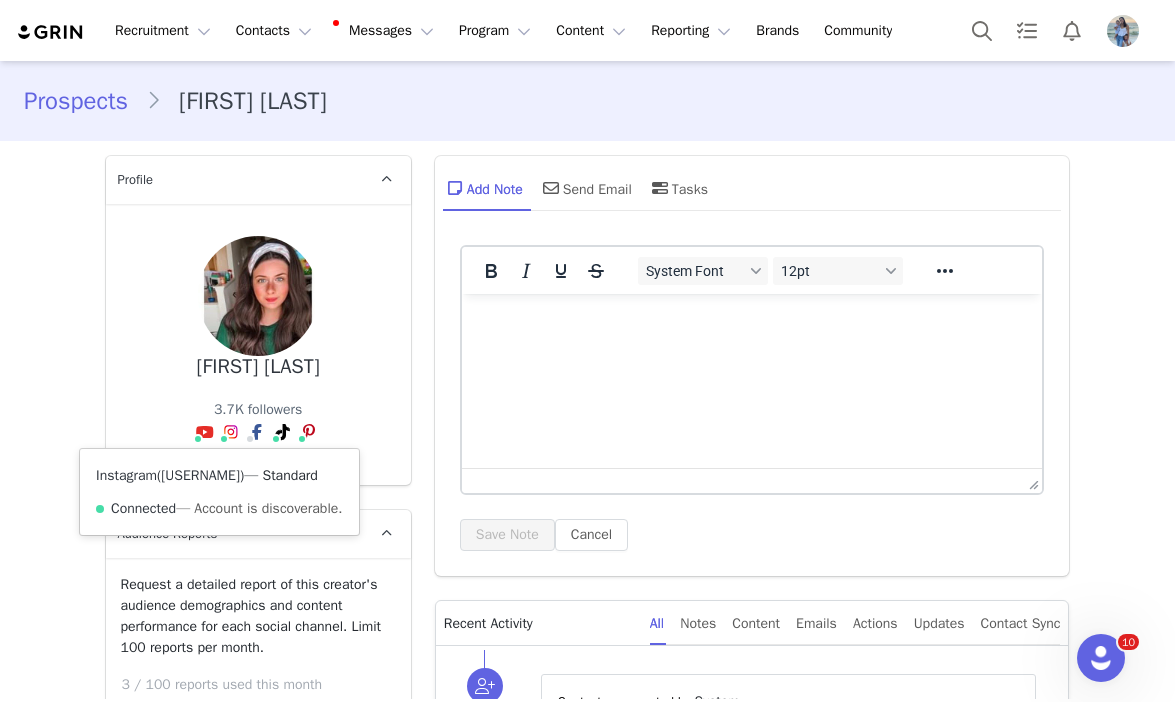click on "[USERNAME]" at bounding box center [200, 475] 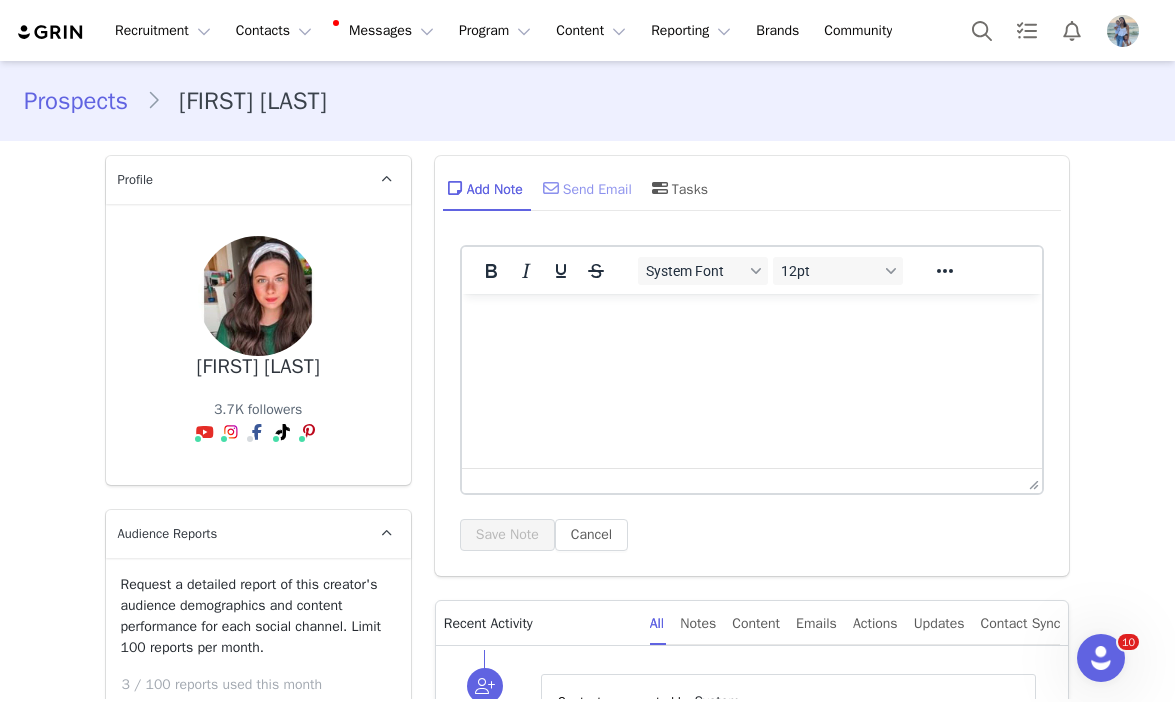 click on "Send Email" at bounding box center (585, 188) 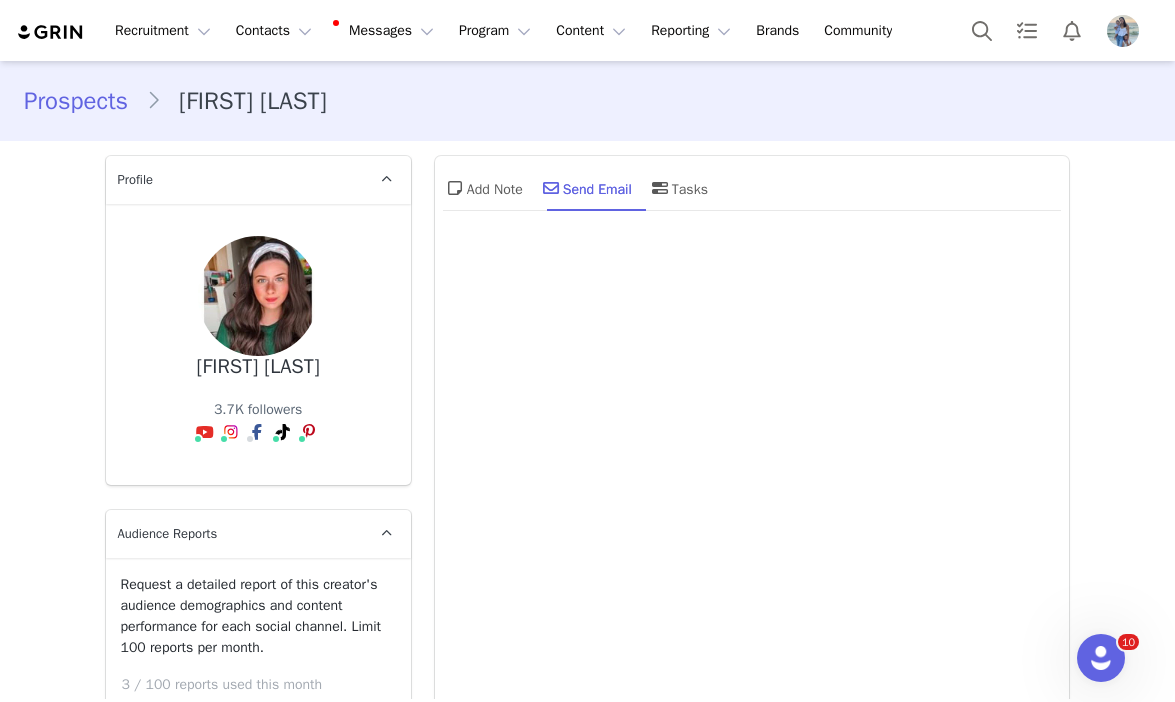 scroll, scrollTop: 0, scrollLeft: 0, axis: both 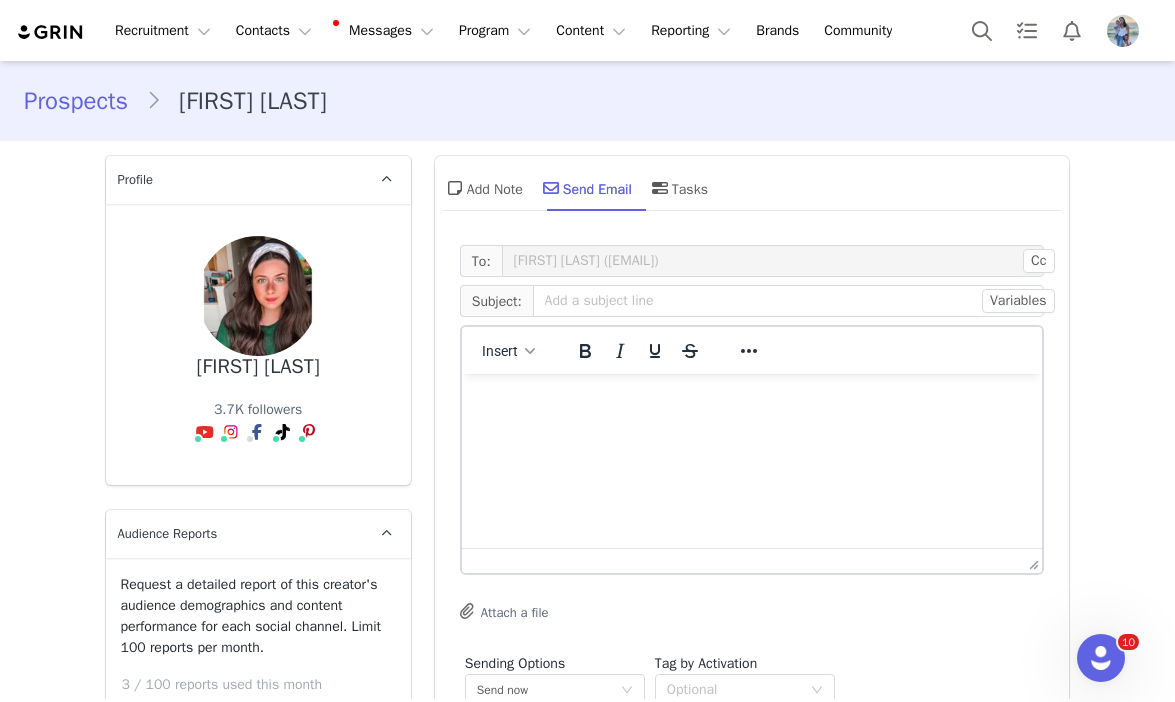 drag, startPoint x: 44, startPoint y: 2, endPoint x: 503, endPoint y: 366, distance: 585.8131 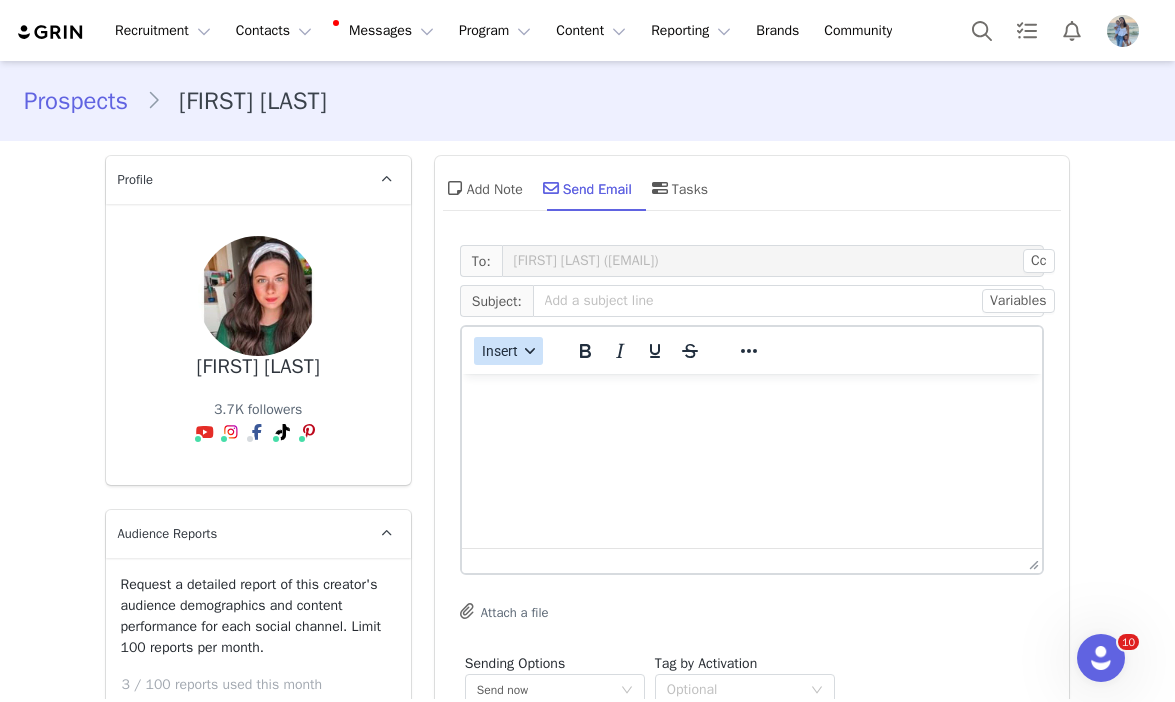 click on "Insert" at bounding box center [508, 351] 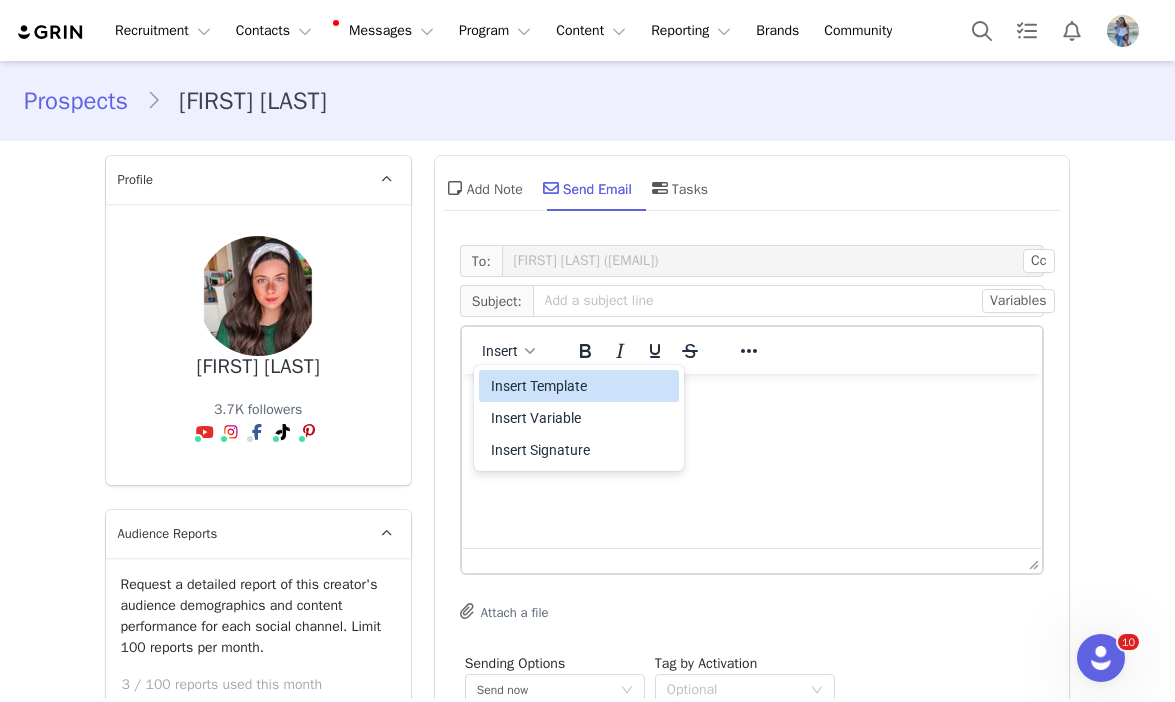 click on "Insert Template" at bounding box center [581, 386] 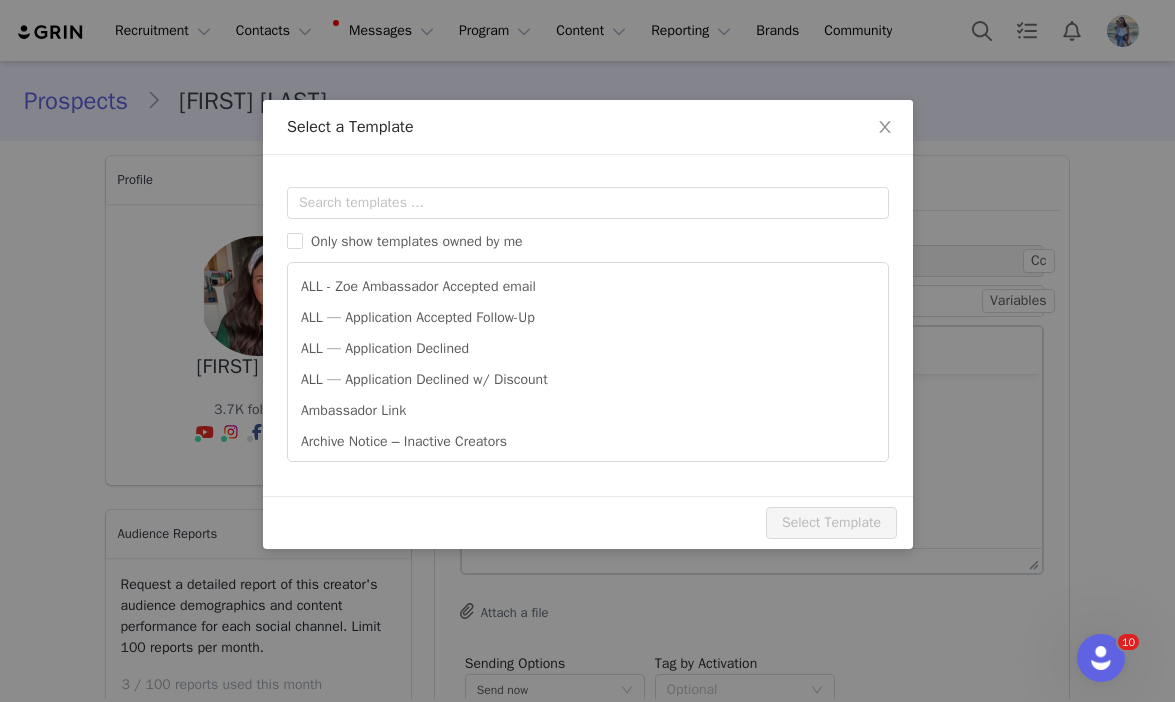 scroll, scrollTop: 0, scrollLeft: 0, axis: both 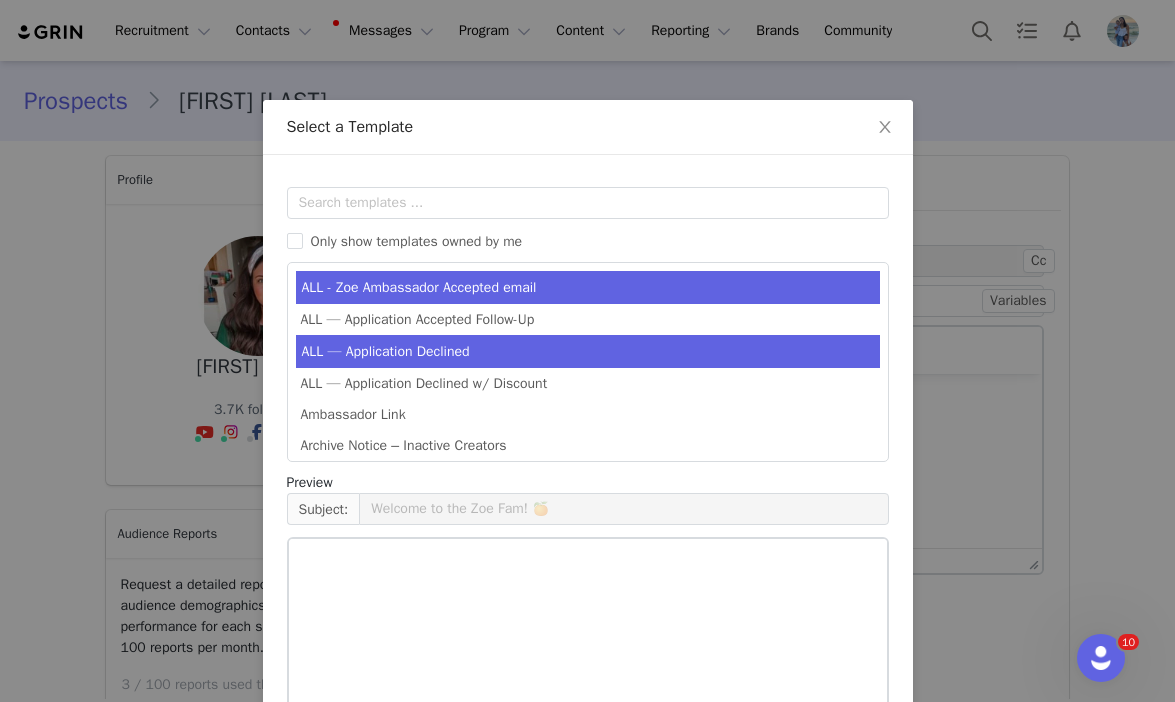 click on "ALL — Application Declined" at bounding box center (588, 351) 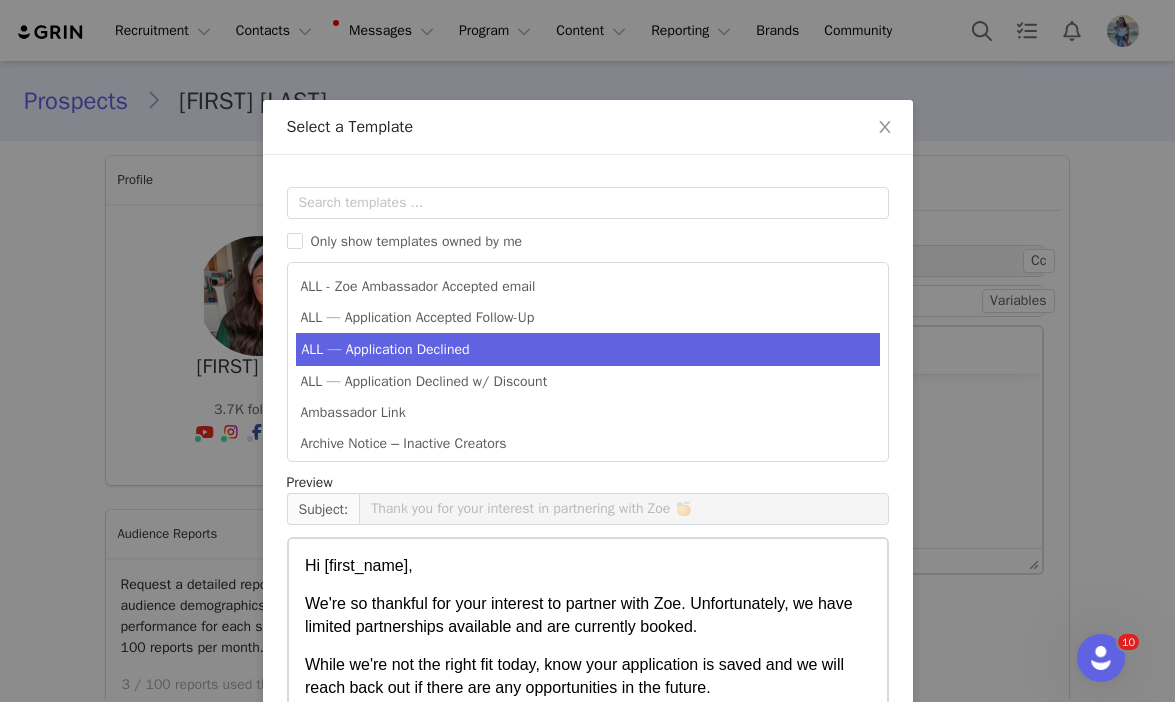 scroll, scrollTop: 130, scrollLeft: 0, axis: vertical 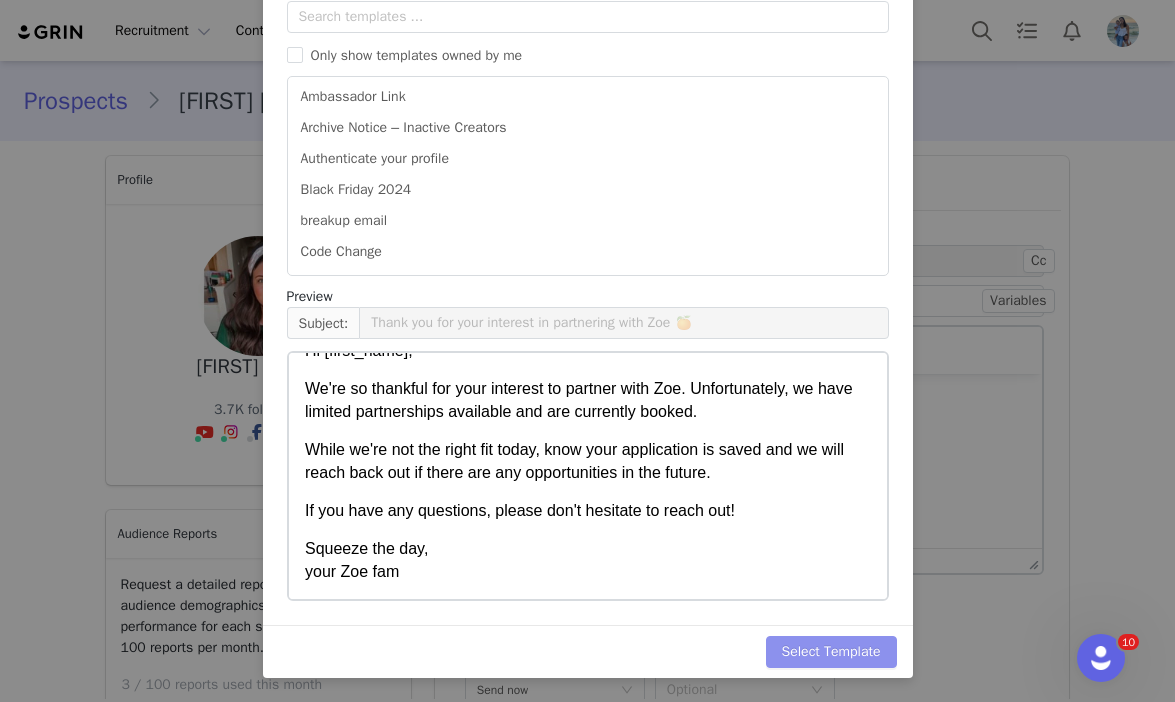 click on "Select Template" at bounding box center (831, 652) 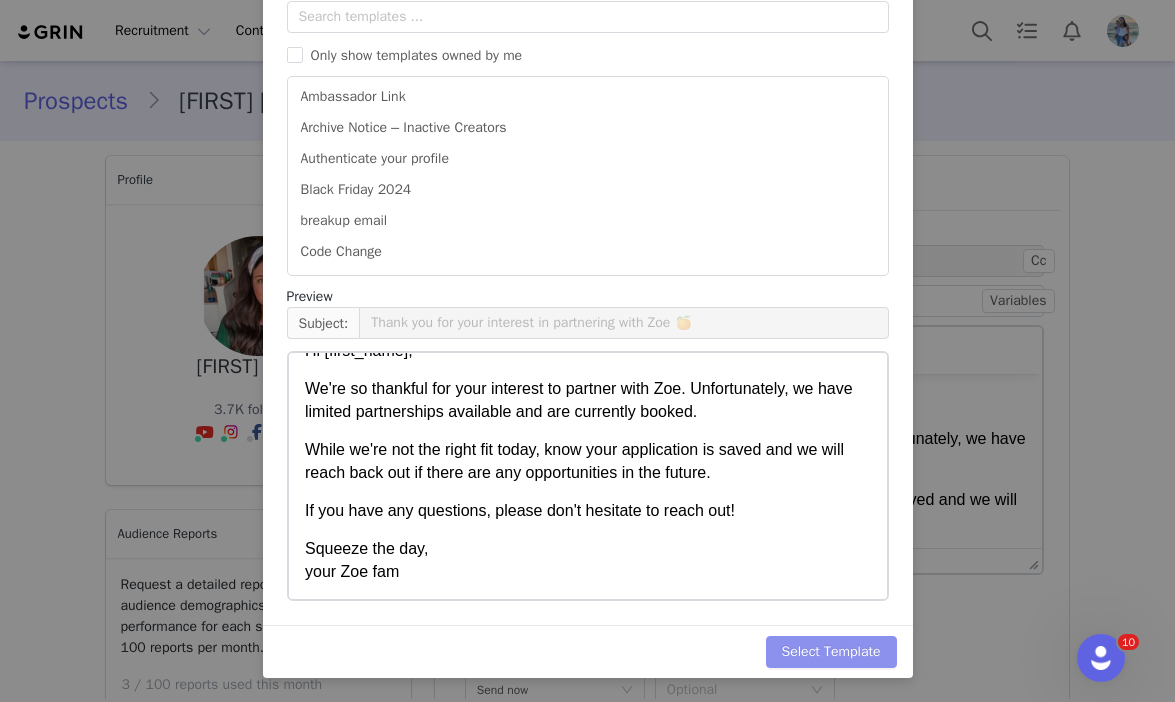 scroll, scrollTop: 0, scrollLeft: 0, axis: both 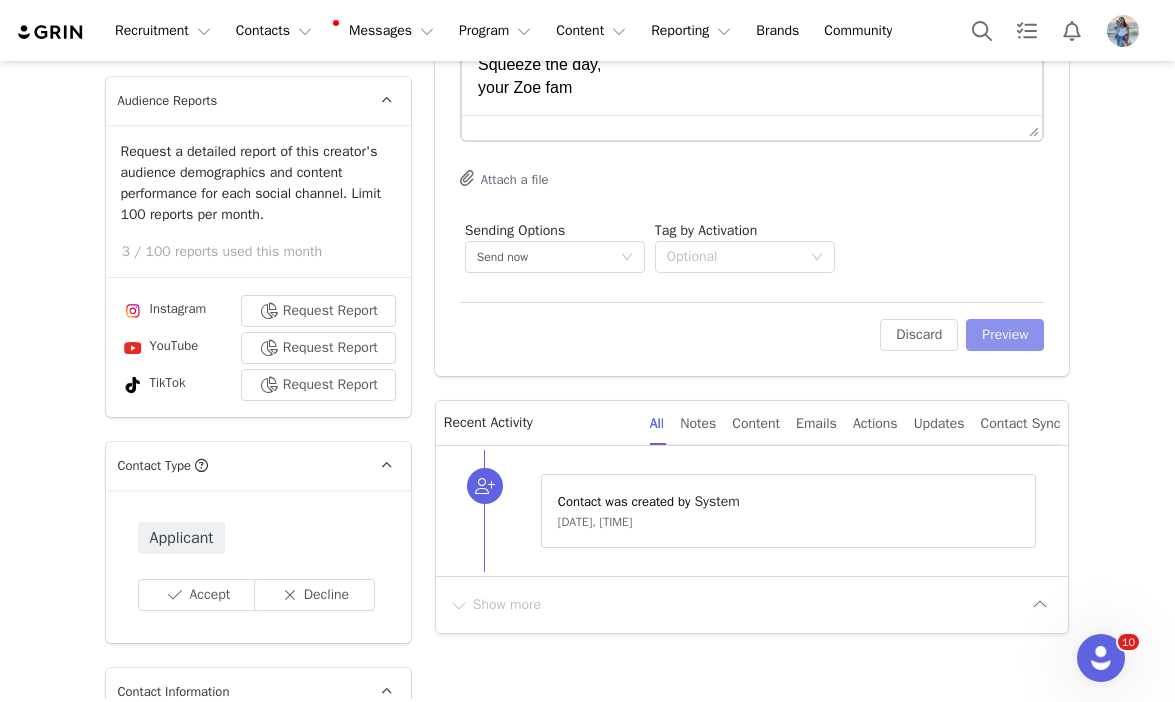 click on "Preview" at bounding box center (1005, 335) 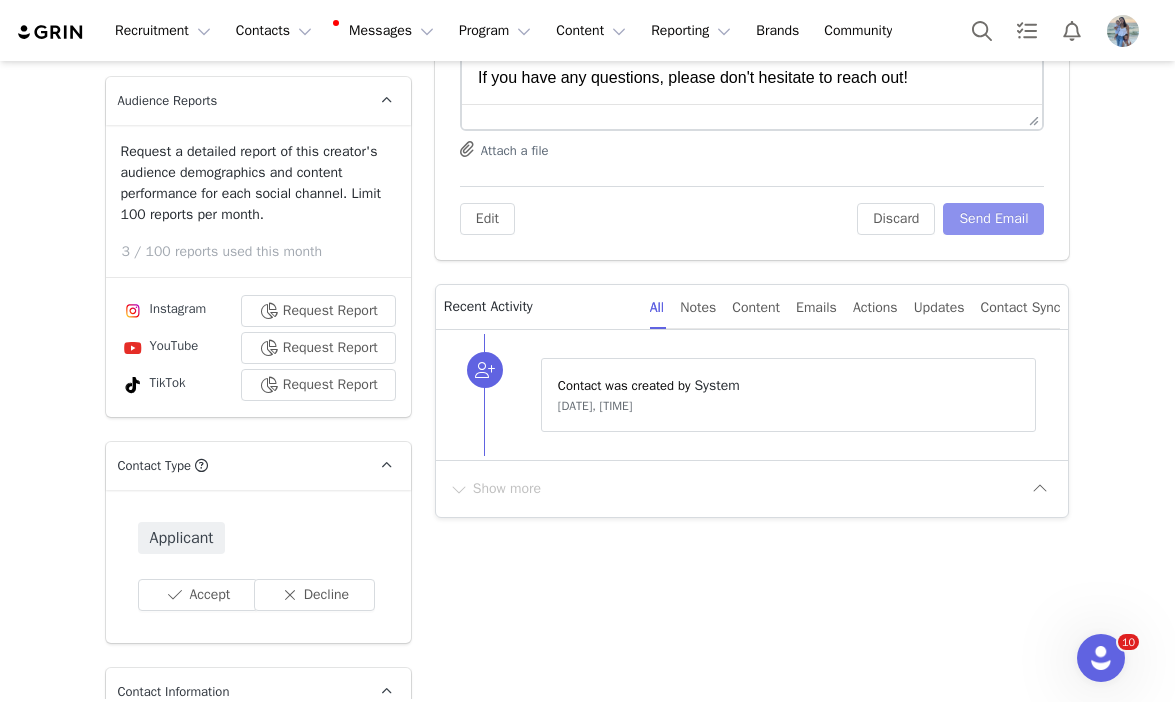scroll, scrollTop: 0, scrollLeft: 0, axis: both 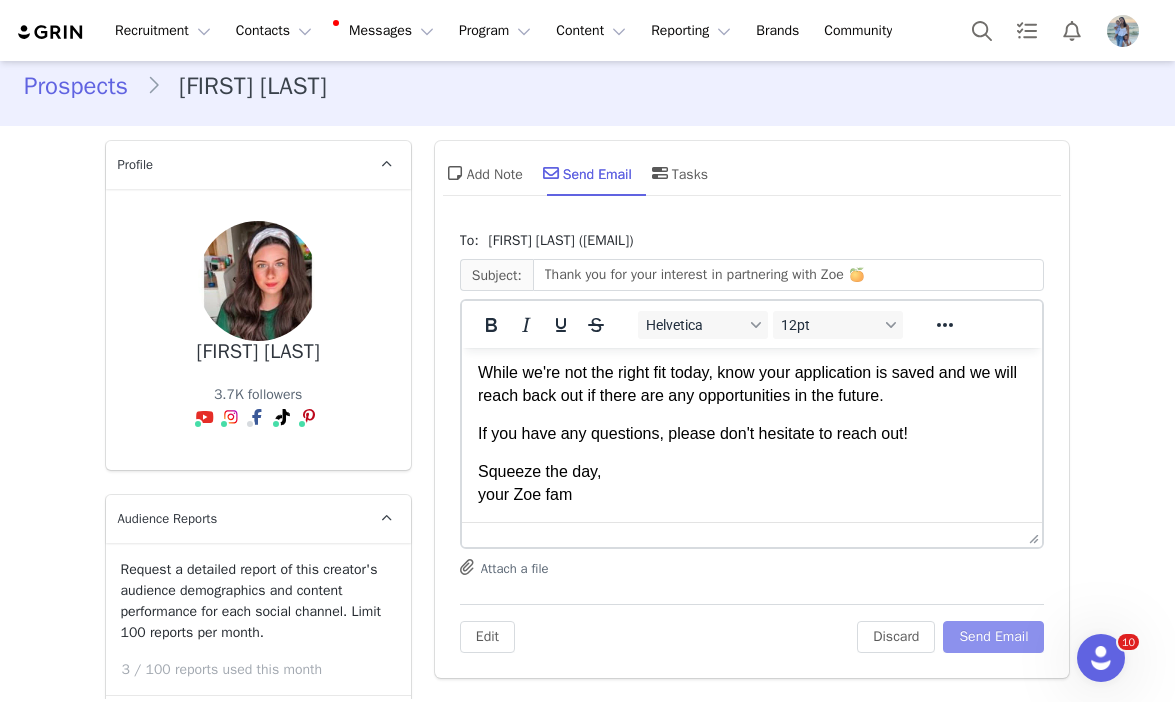 click on "Send Email" at bounding box center [993, 637] 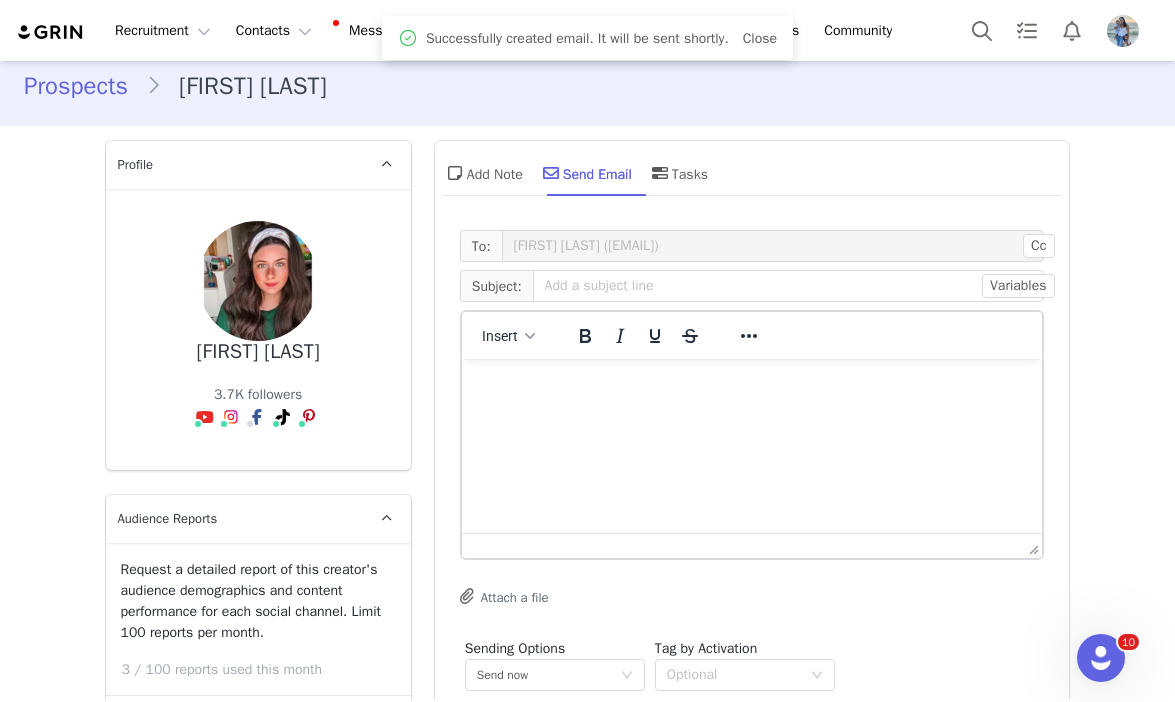 scroll, scrollTop: 0, scrollLeft: 0, axis: both 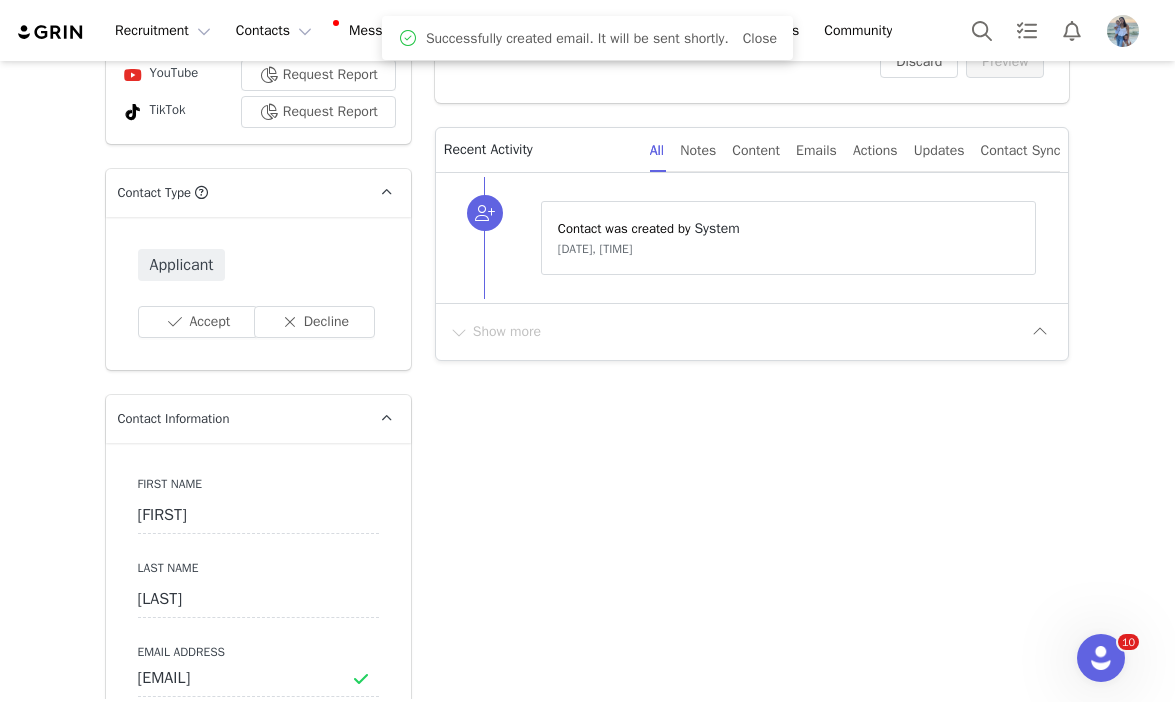 click on "Applicant  Accept Decline" at bounding box center (258, 293) 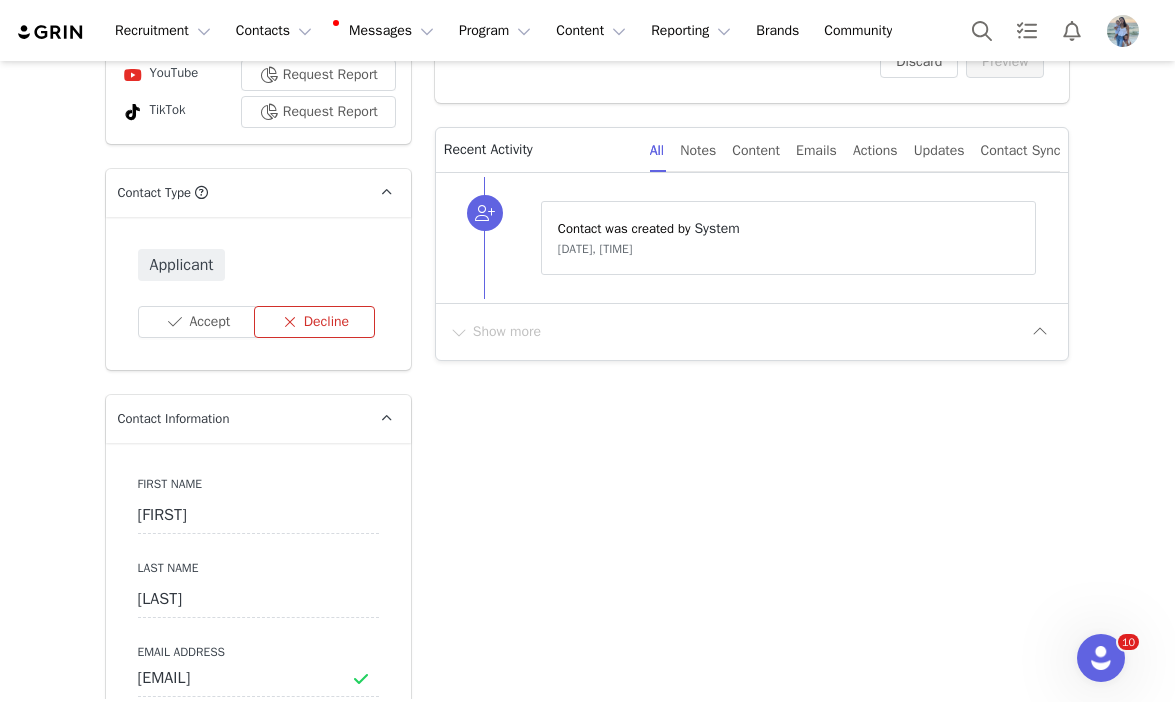 click on "Decline" at bounding box center [314, 322] 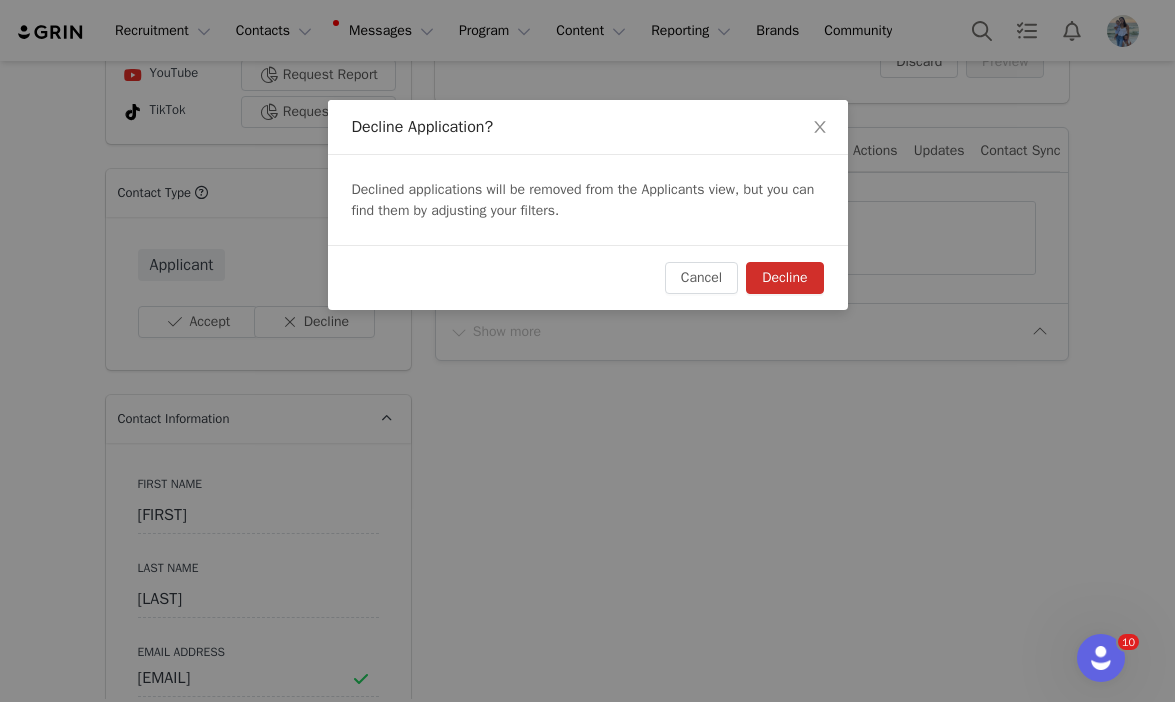 click on "Decline" at bounding box center (784, 278) 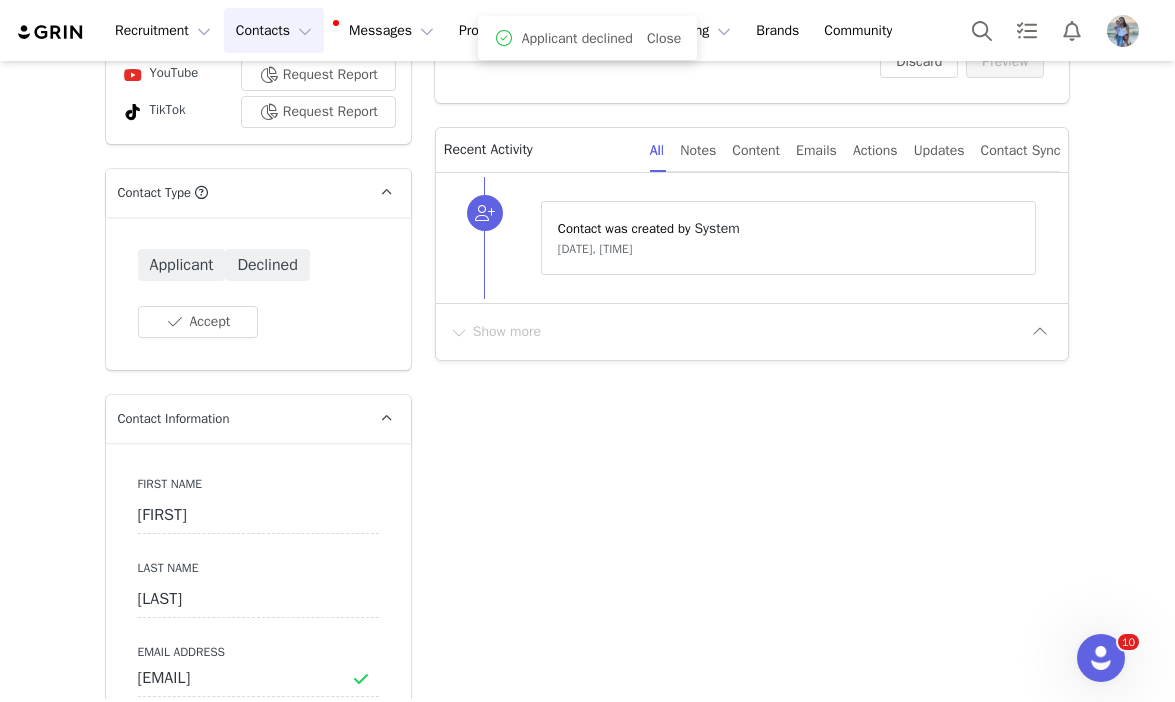 click on "Contacts Contacts" at bounding box center [274, 30] 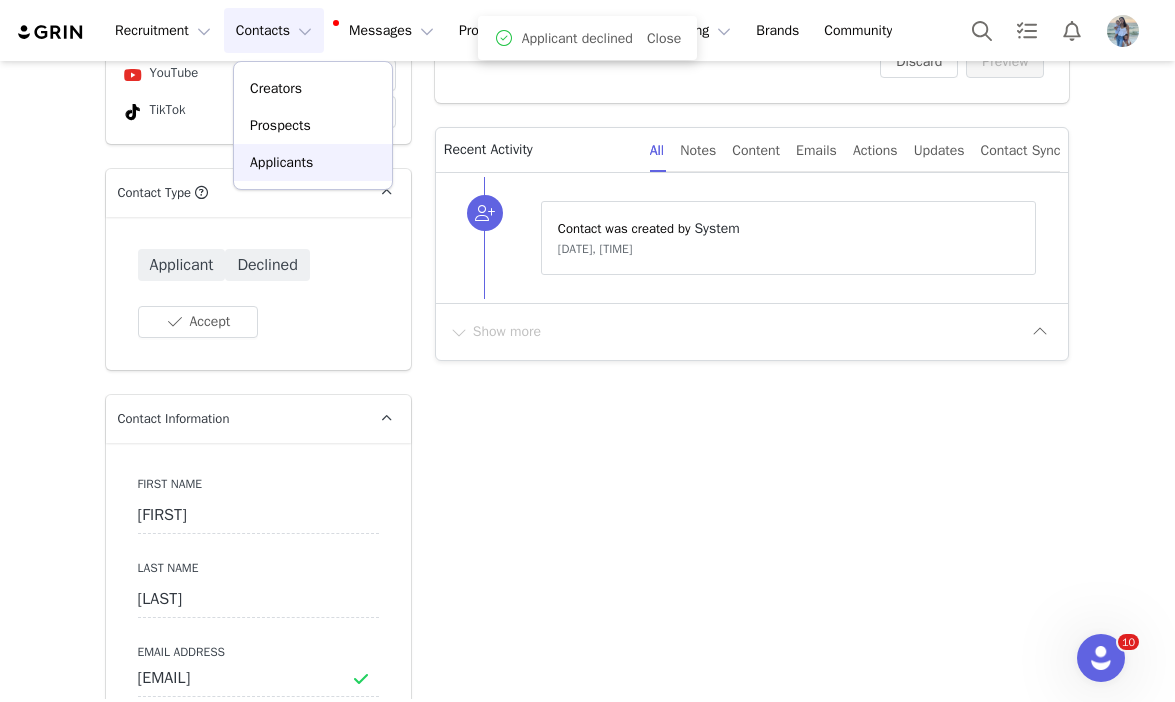 click on "Applicants" at bounding box center (313, 162) 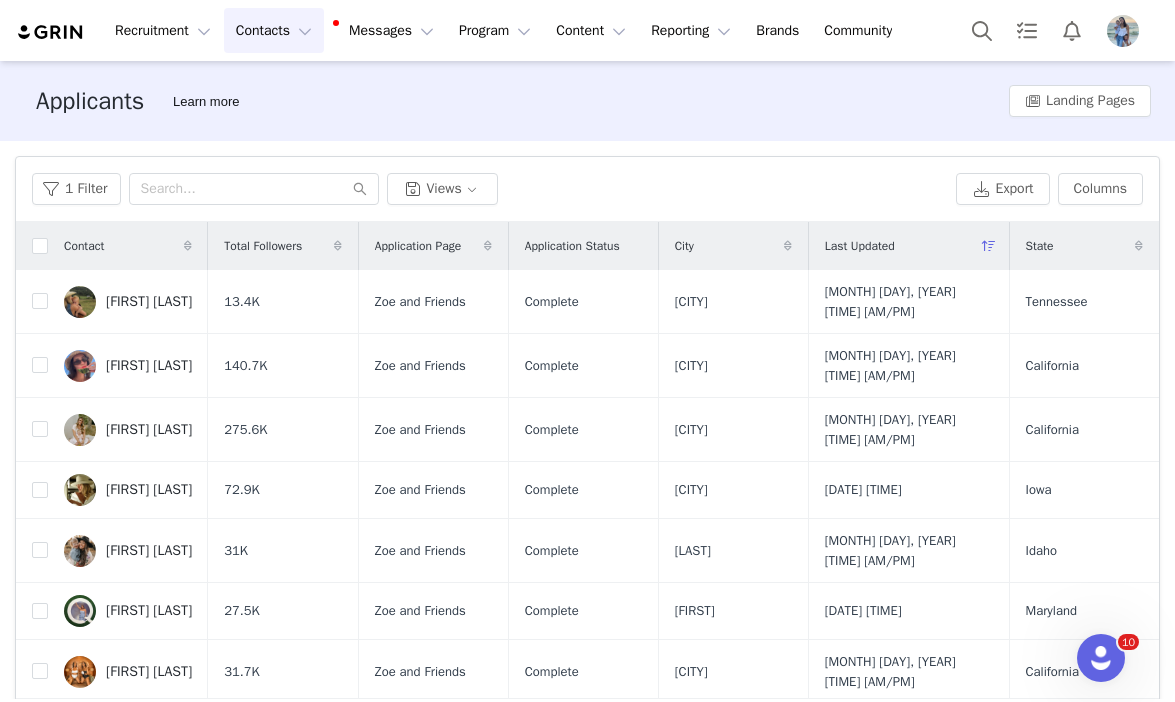 scroll, scrollTop: 72, scrollLeft: 0, axis: vertical 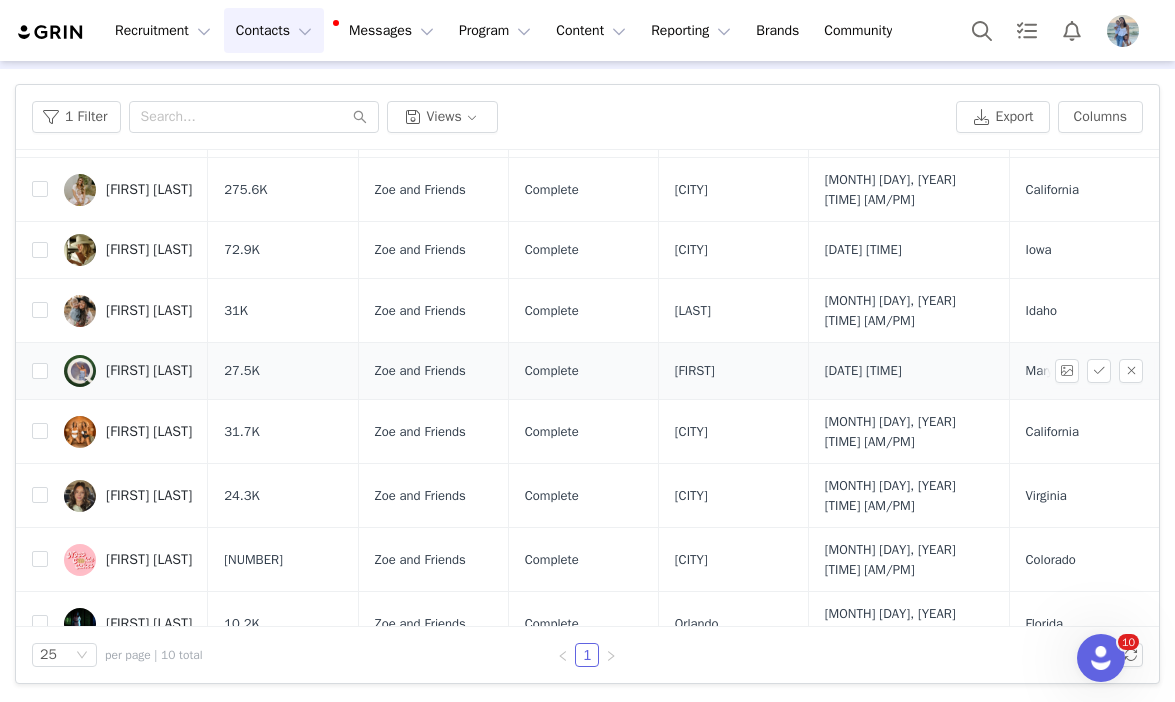 click on "[FIRST] [LAST]" at bounding box center (149, 371) 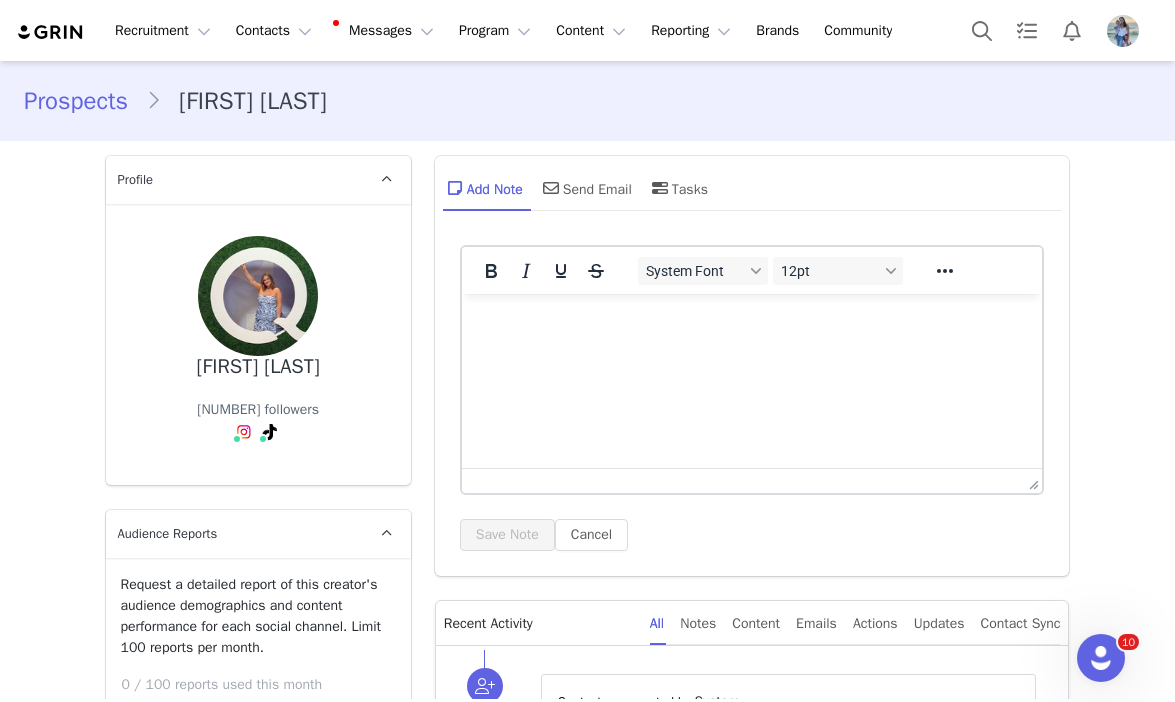type on "+1 (United States)" 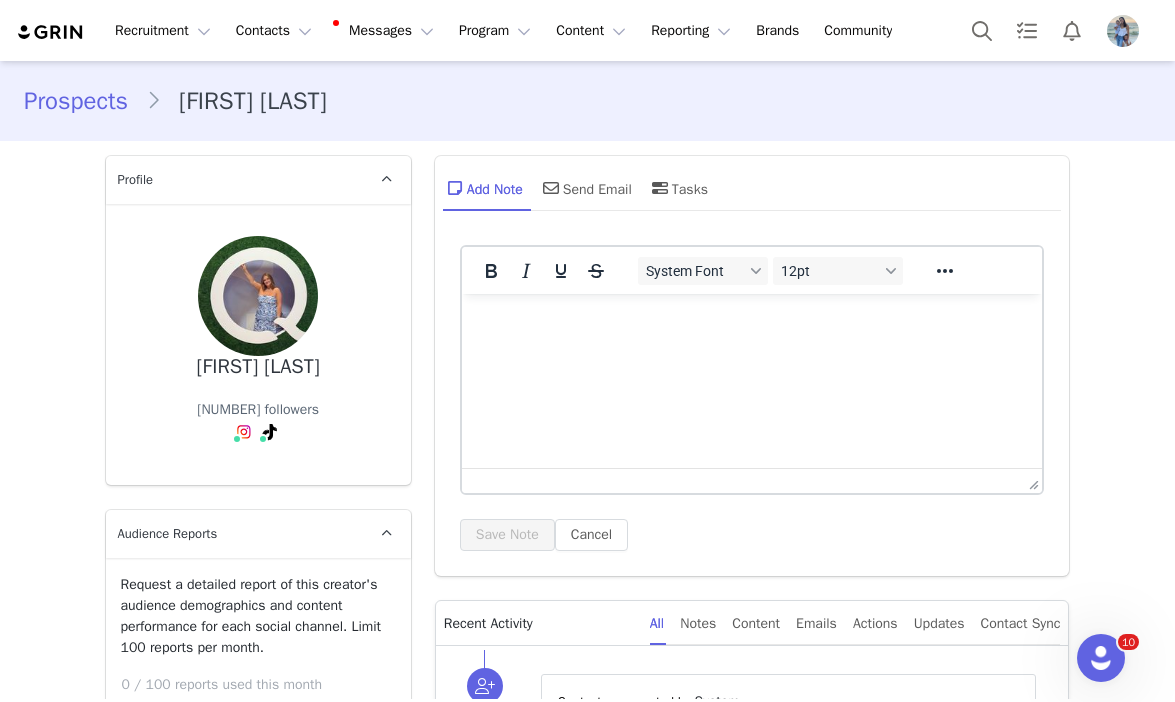 scroll, scrollTop: 0, scrollLeft: 0, axis: both 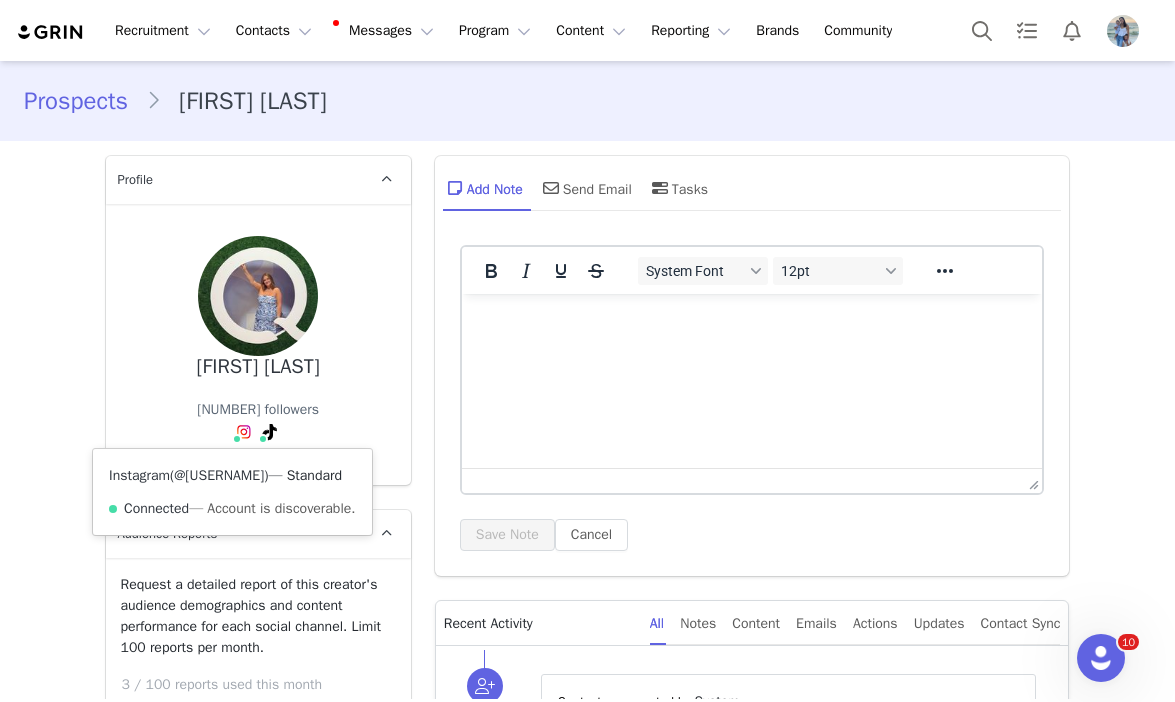 click on "@[USERNAME]" at bounding box center [219, 475] 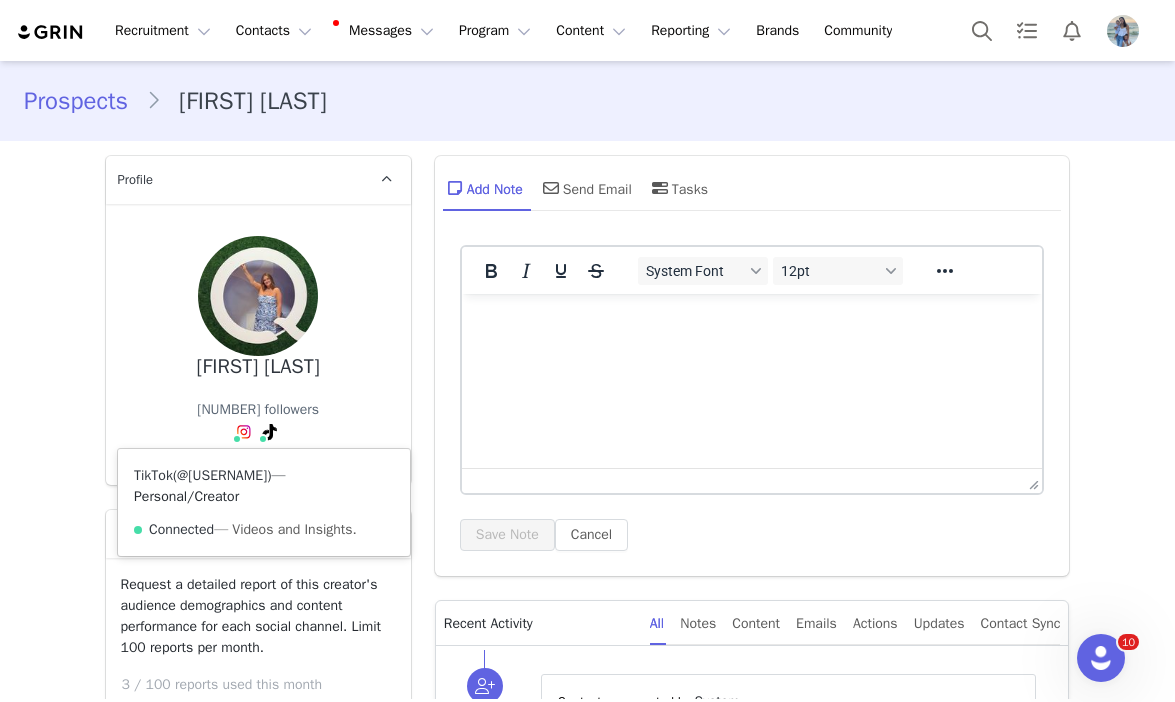 click on "@[USERNAME]" at bounding box center (222, 475) 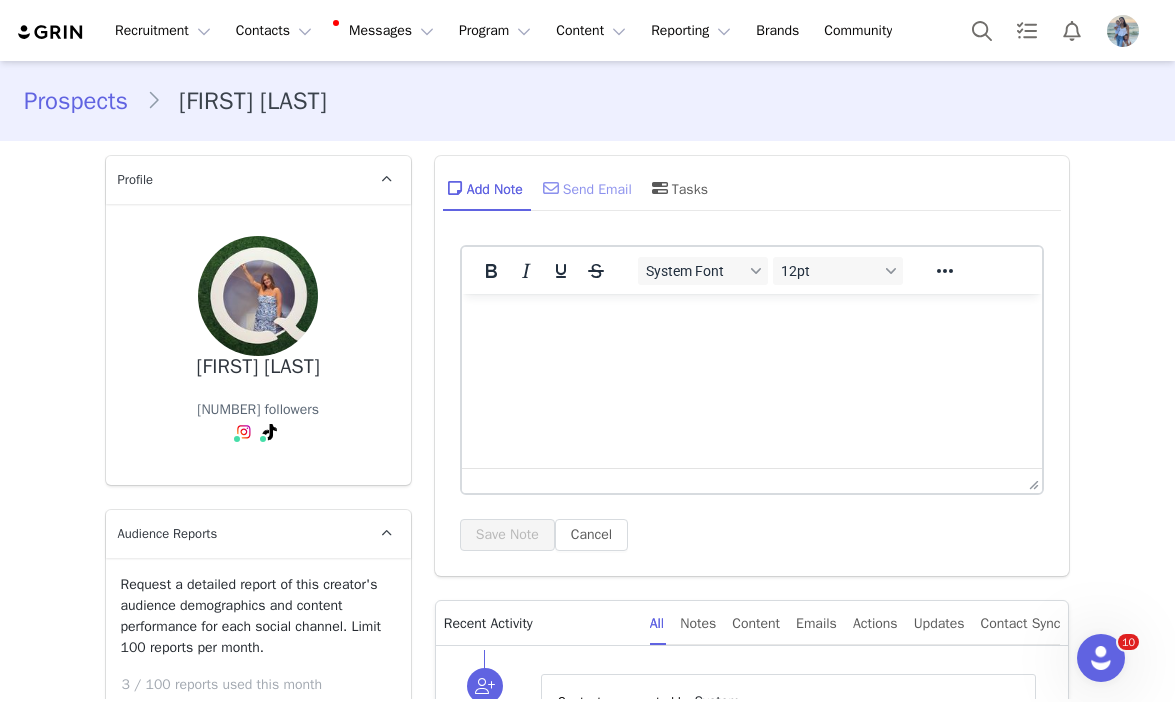 click on "Send Email" at bounding box center (585, 188) 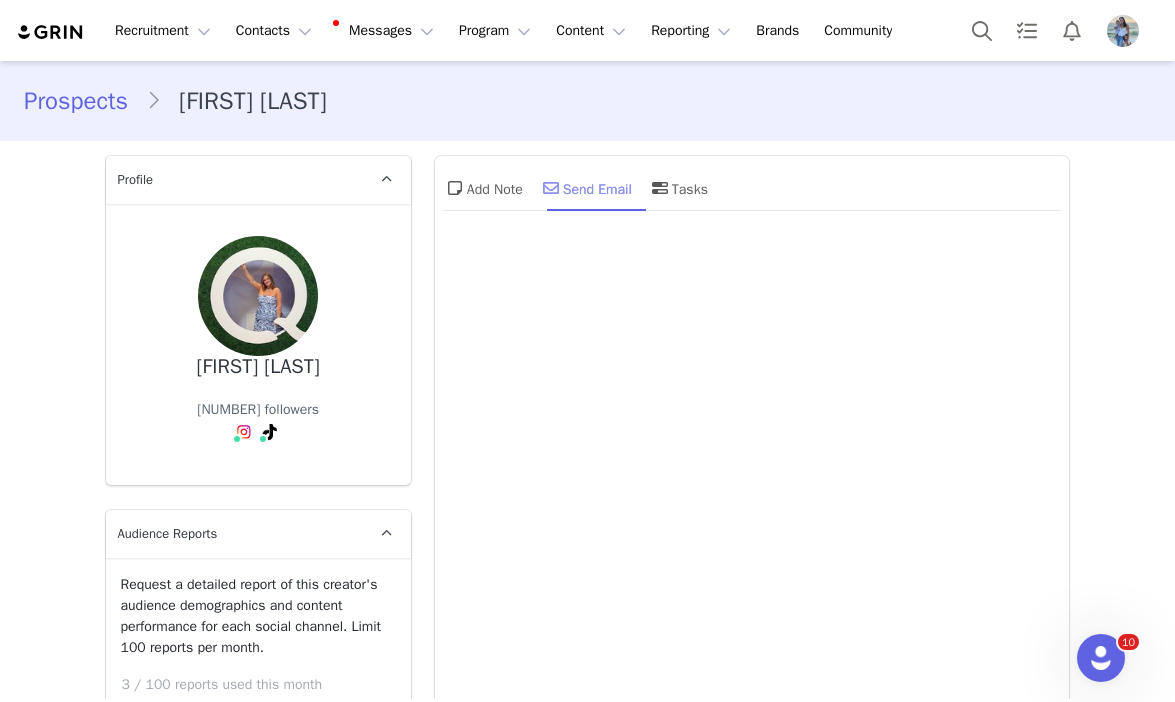 scroll, scrollTop: 0, scrollLeft: 0, axis: both 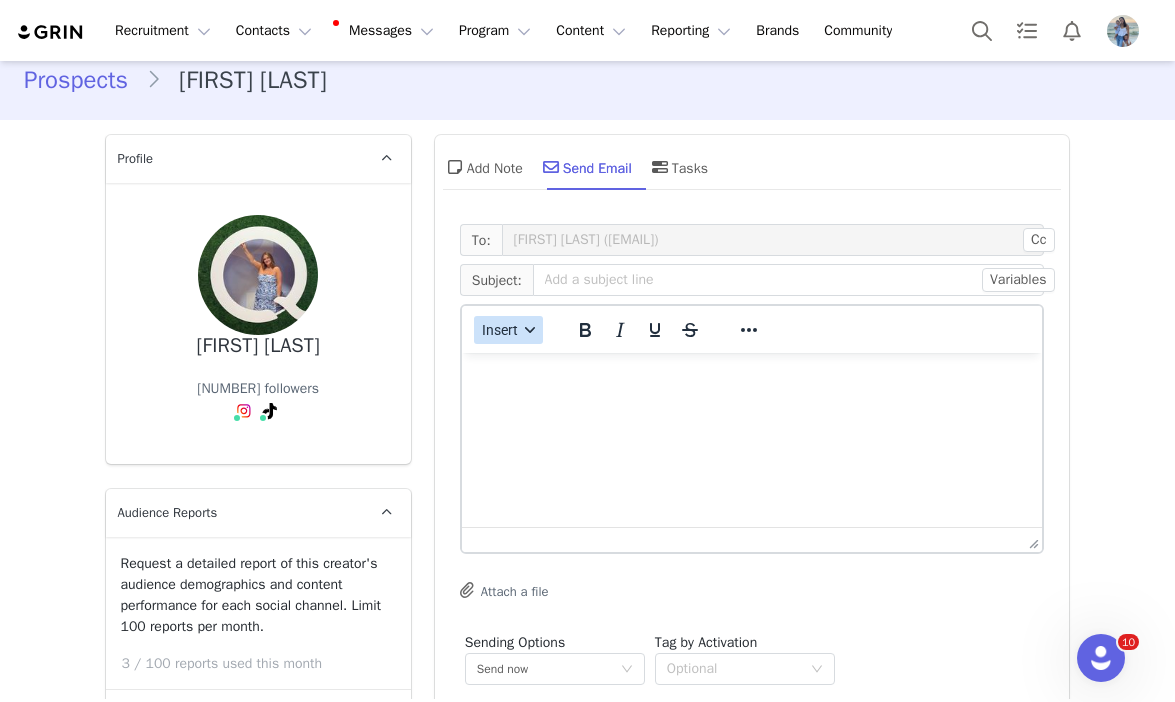click on "Insert" at bounding box center (508, 330) 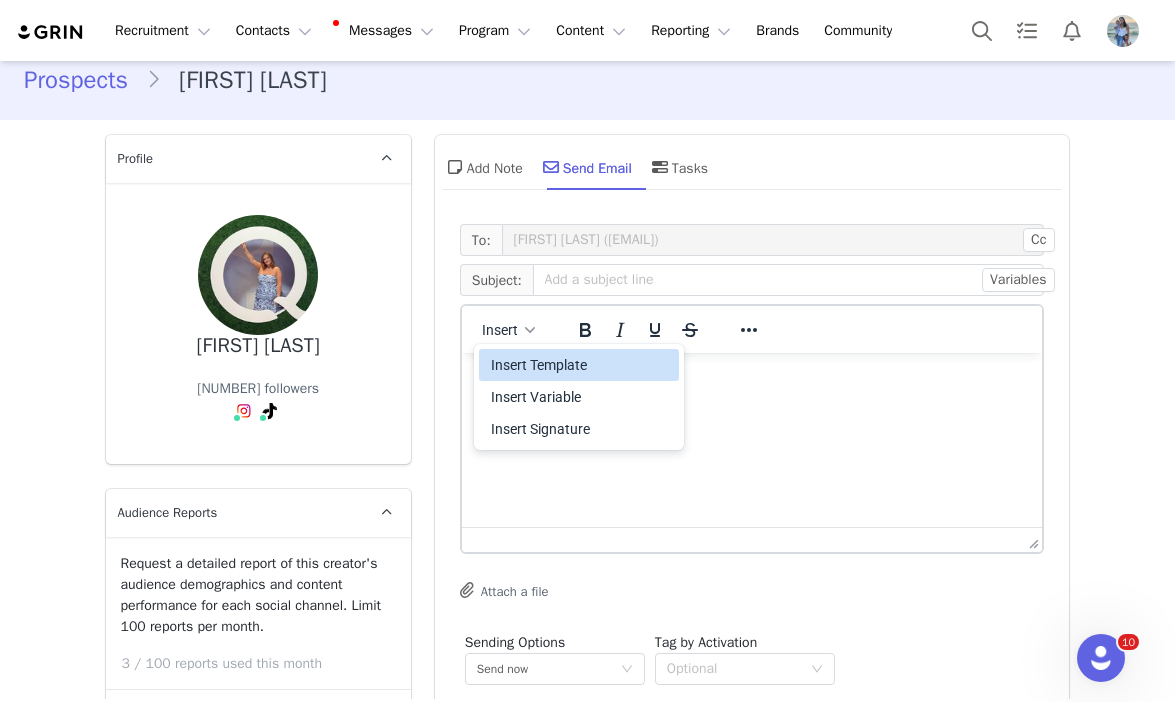 click on "Insert Template" at bounding box center [581, 365] 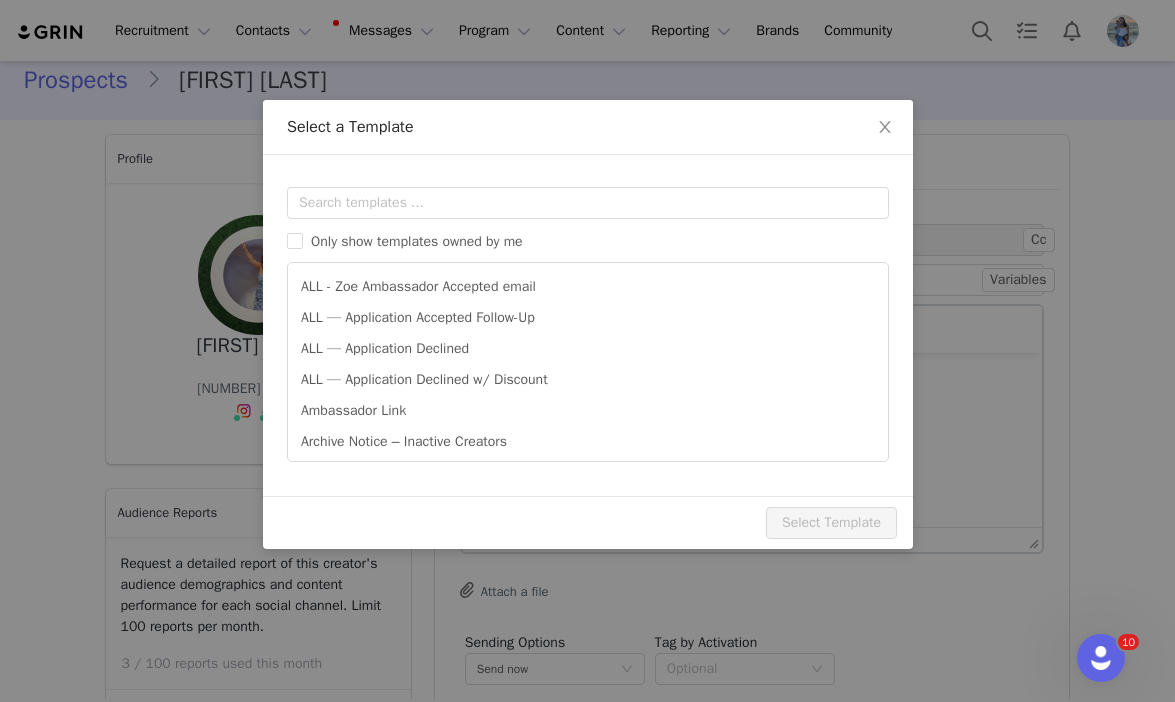 scroll, scrollTop: 0, scrollLeft: 0, axis: both 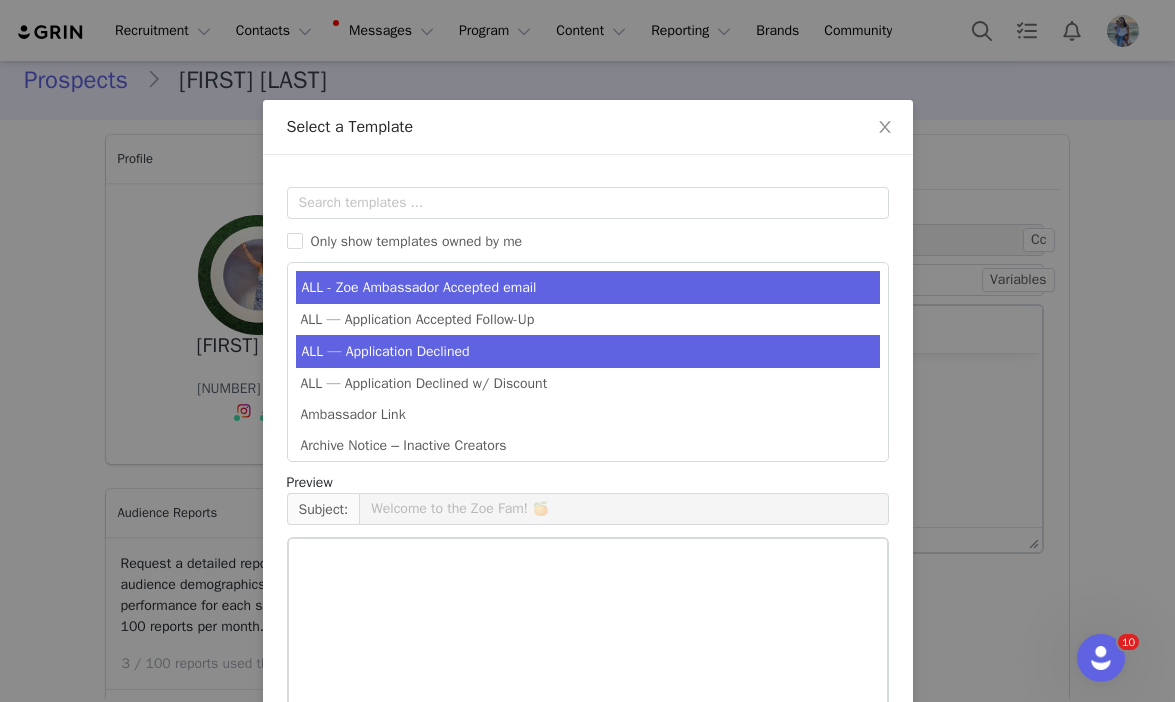 click on "ALL — Application Declined" at bounding box center (588, 351) 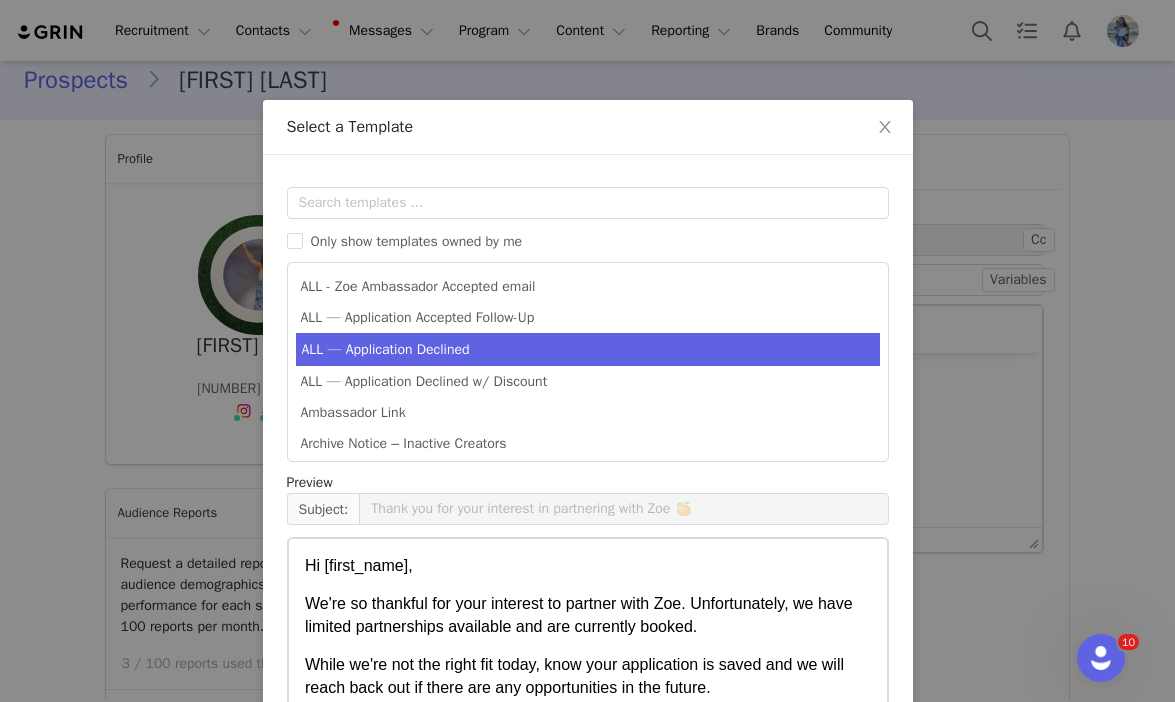 scroll, scrollTop: 186, scrollLeft: 0, axis: vertical 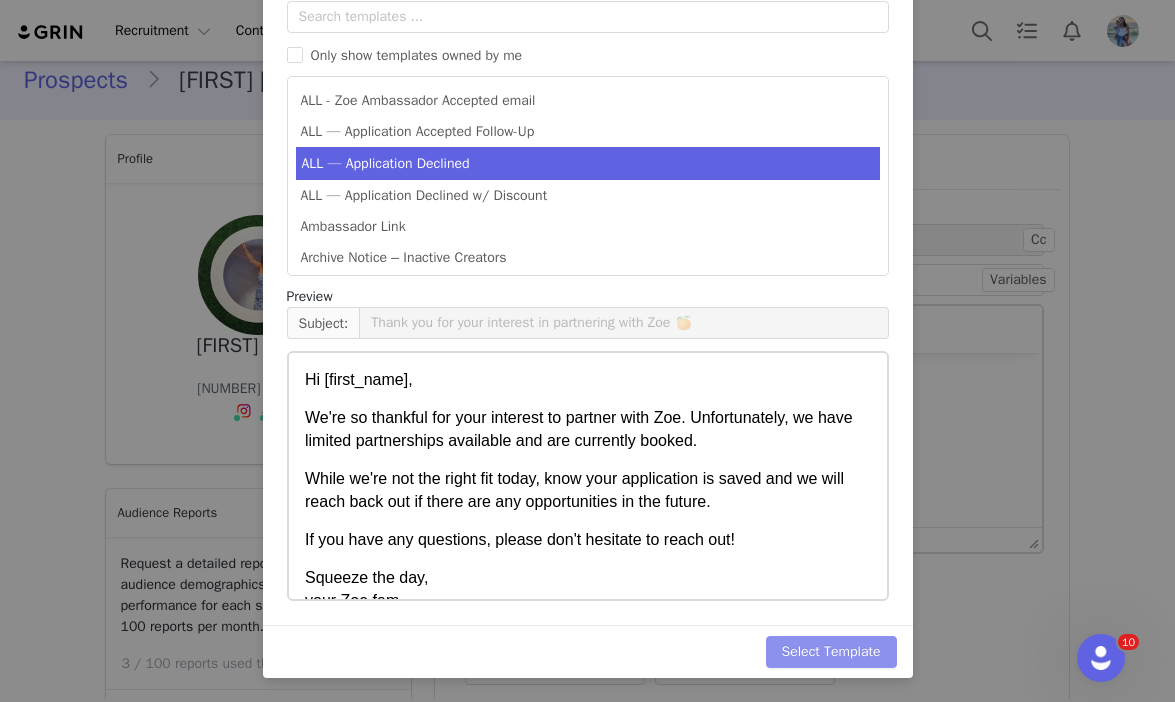 click on "Select Template" at bounding box center (831, 652) 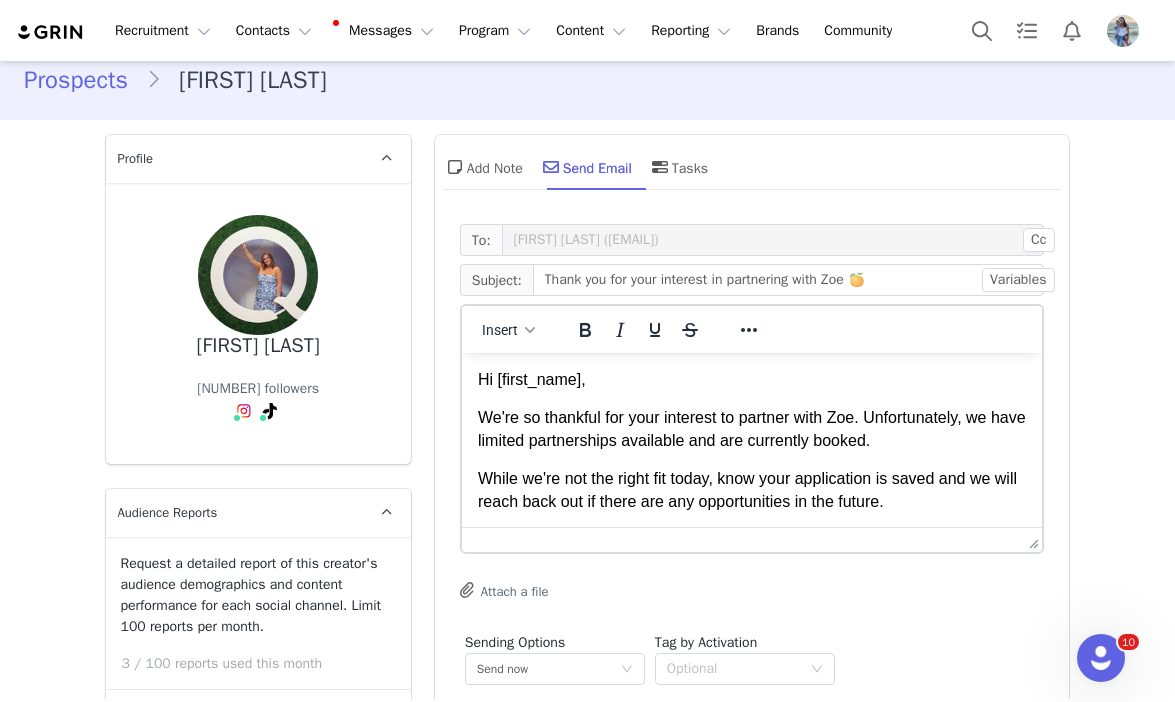 scroll, scrollTop: 0, scrollLeft: 0, axis: both 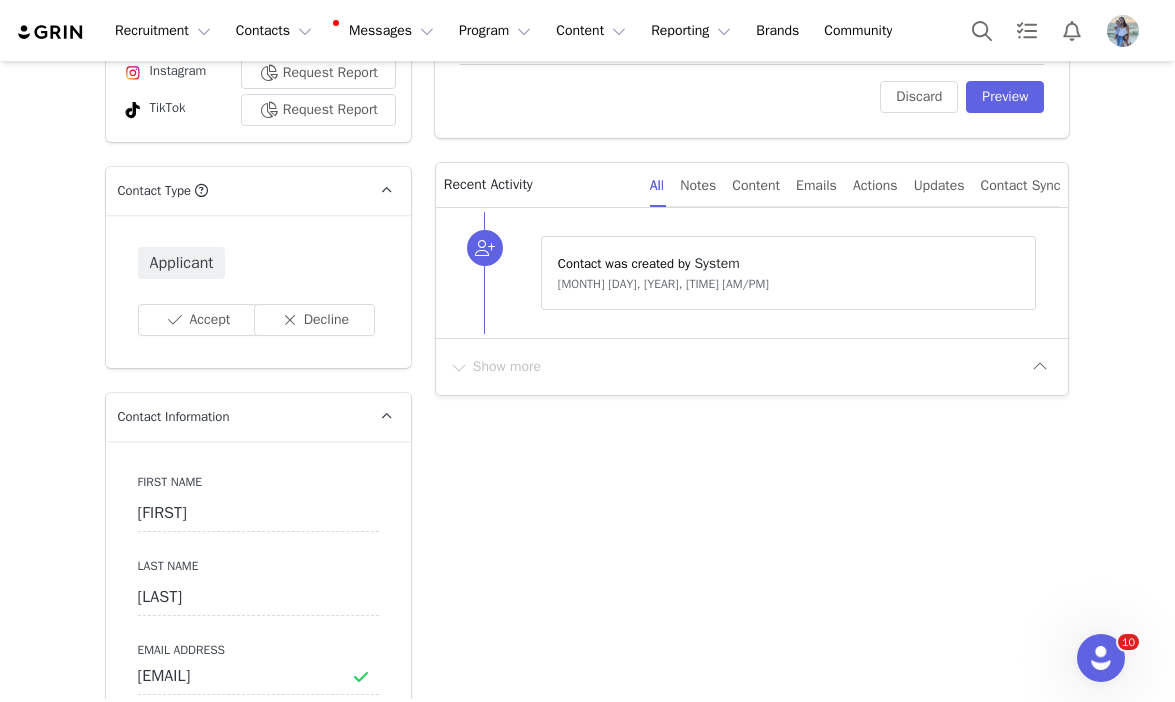 click on "To: [FIRST] [LAST] ([EMAIL])     Cc  Cc:       Subject: Thank you for your interest in partnering with Zoe 🍊     Variables Insert System Font 12pt To open the popup, press Shift+Enter To open the popup, press Shift+Enter To open the popup, press Shift+Enter To open the popup, press Shift+Enter Attach a file Sending Options  Send now       This will be sent outside of your set  email hours .       Tag by Activation  Optional       Edit     Discard Preview" at bounding box center [752, -149] 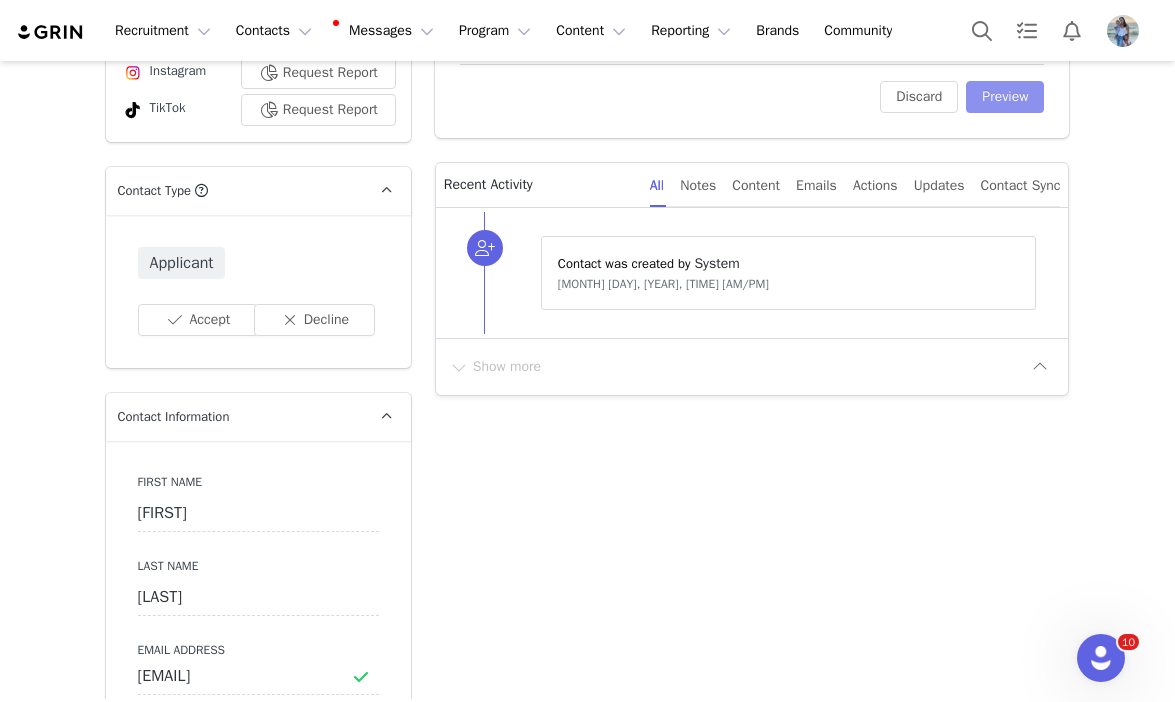 click on "Preview" at bounding box center (1005, 97) 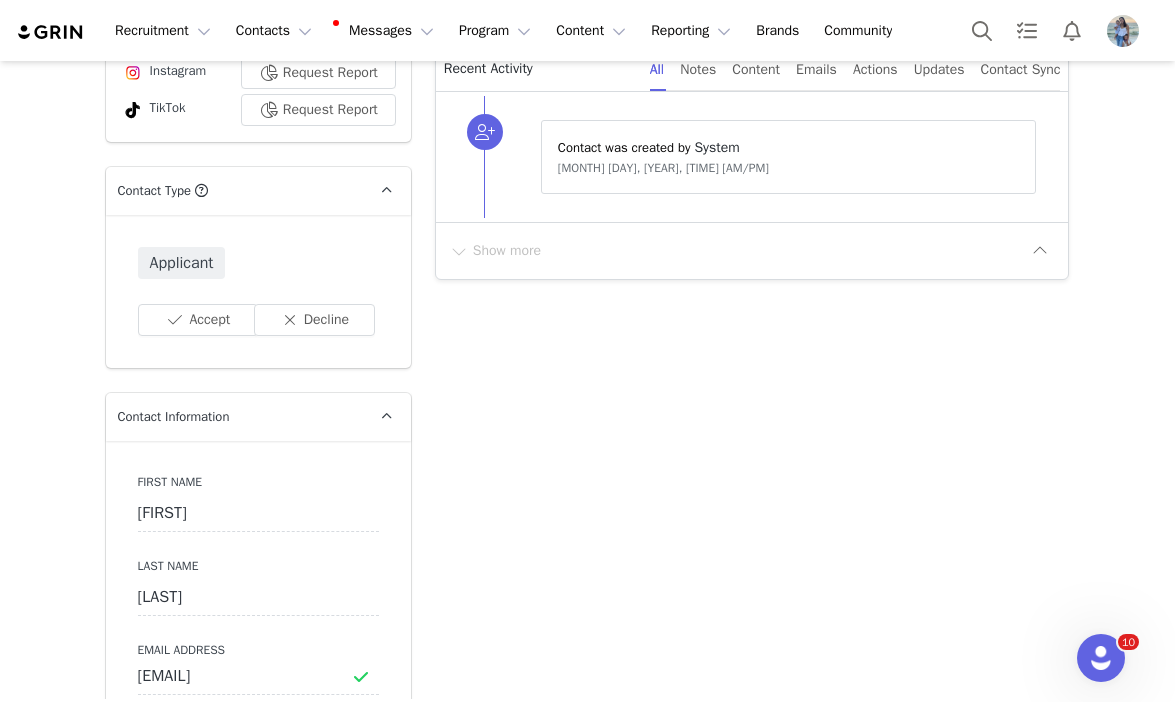 scroll, scrollTop: 0, scrollLeft: 0, axis: both 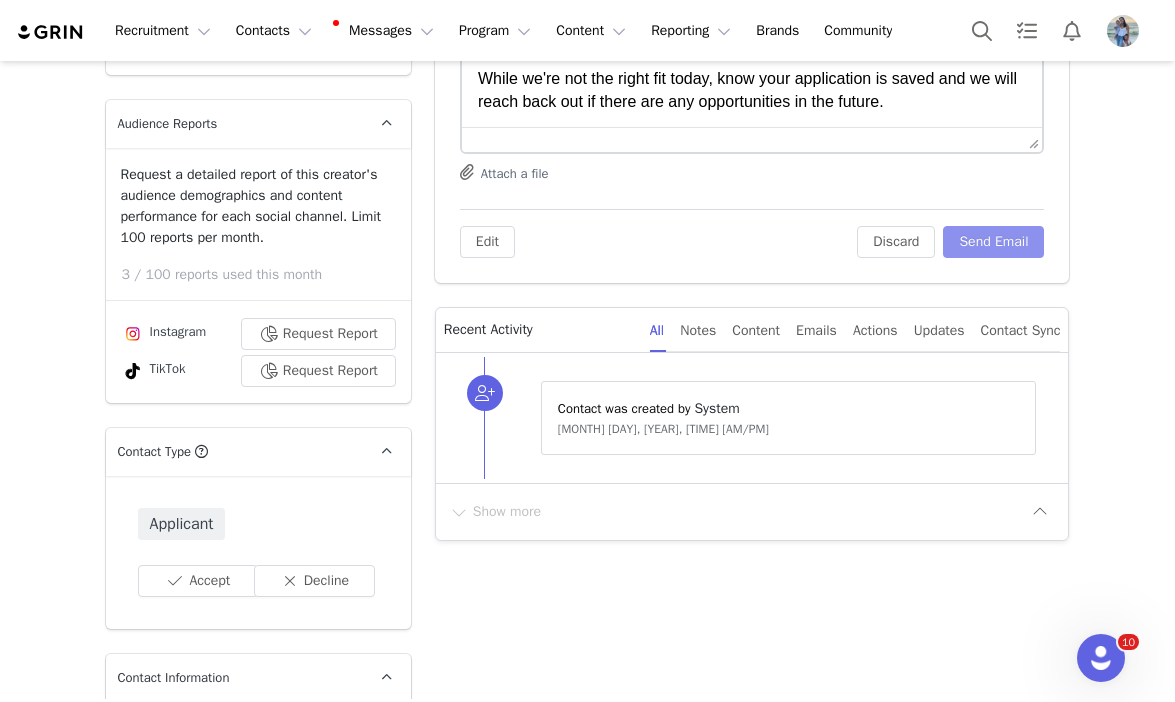 click on "Send Email" at bounding box center (993, 242) 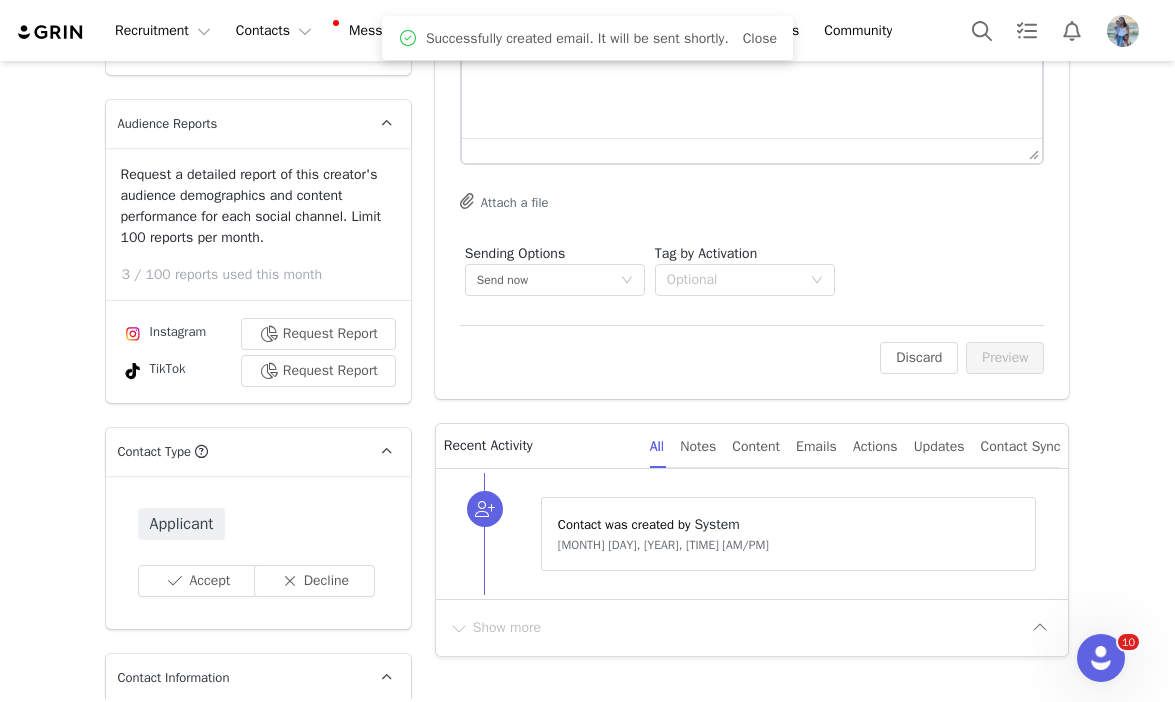 scroll, scrollTop: 0, scrollLeft: 0, axis: both 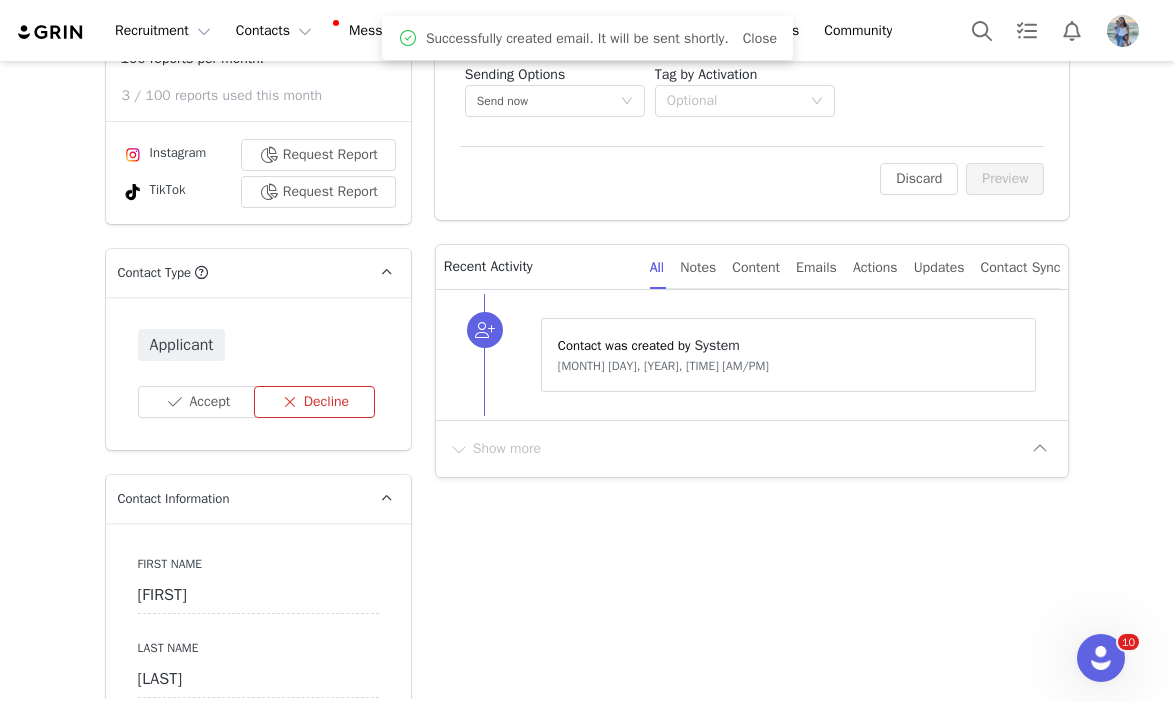 click on "Decline" at bounding box center [314, 402] 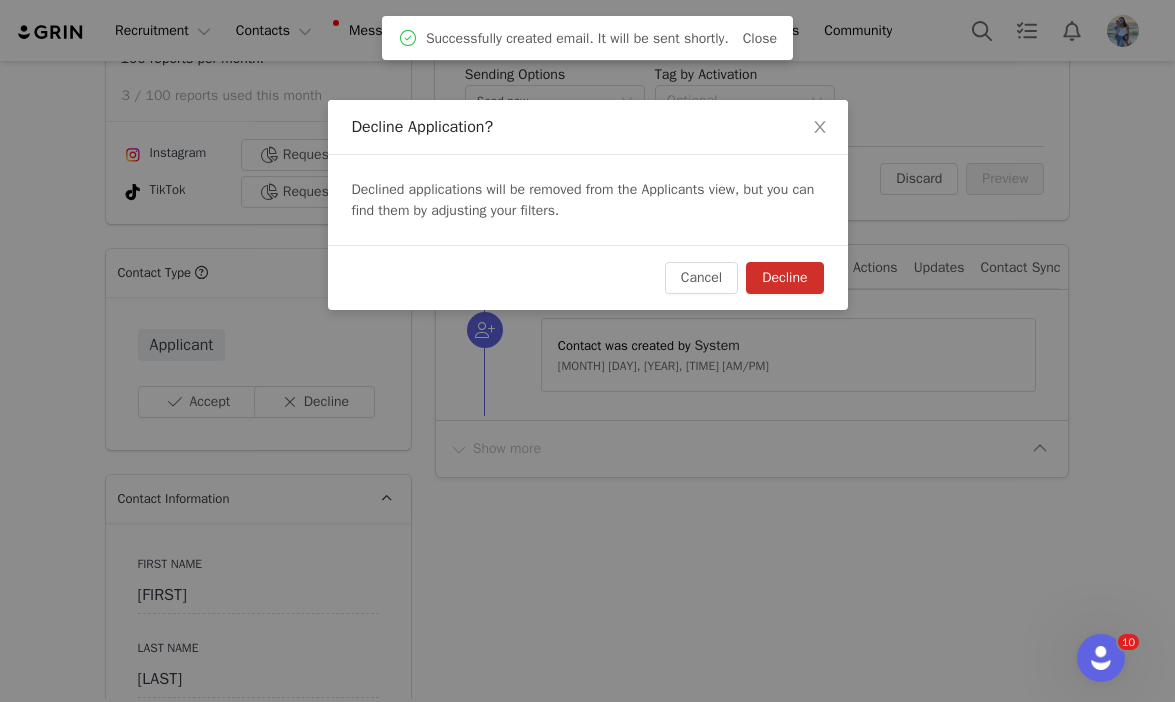 click on "Cancel Decline" at bounding box center (588, 277) 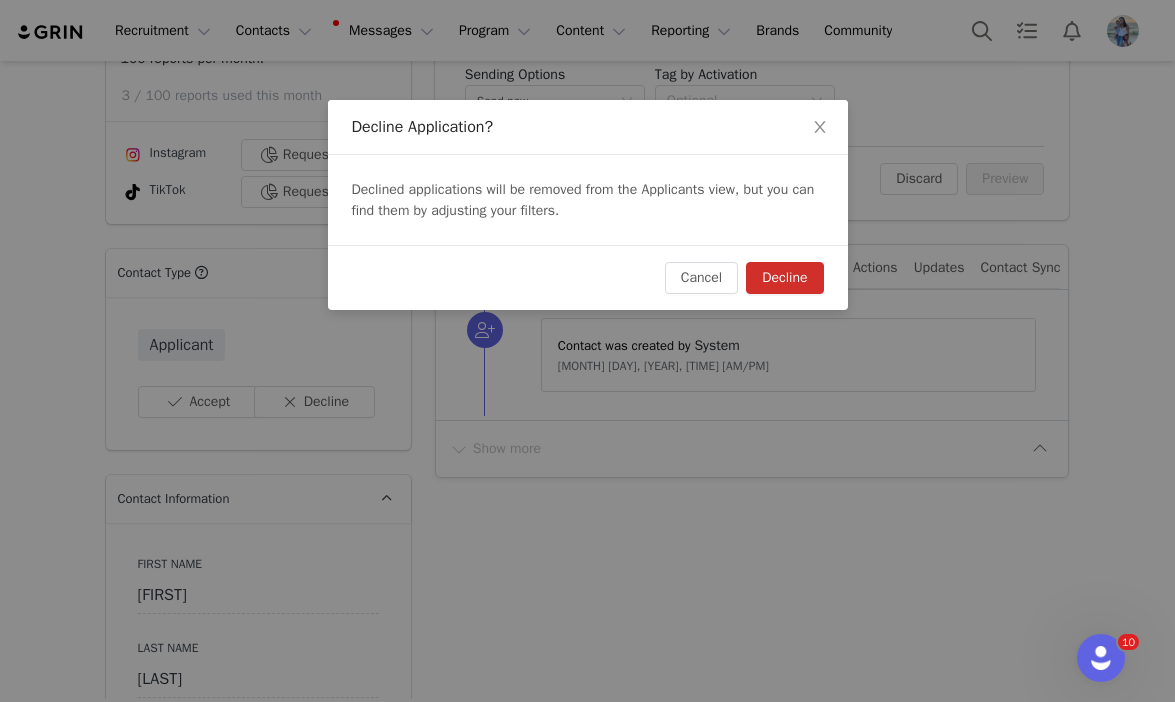 click on "Decline" at bounding box center (784, 278) 